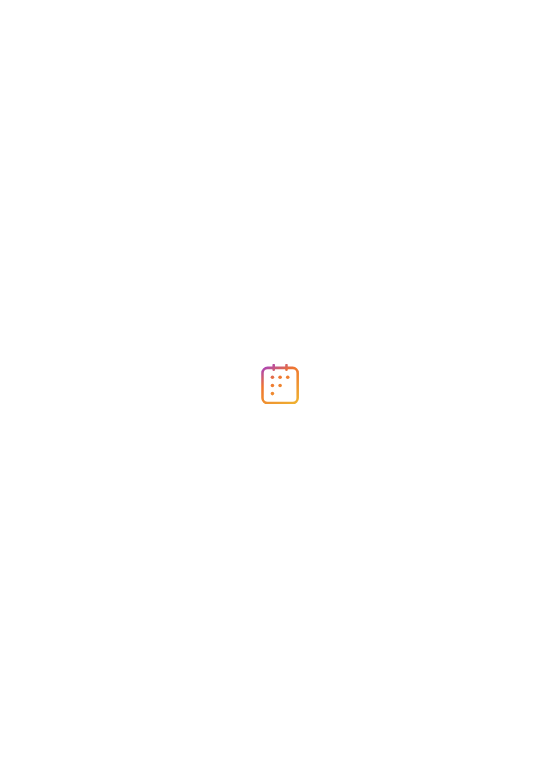 scroll, scrollTop: 0, scrollLeft: 0, axis: both 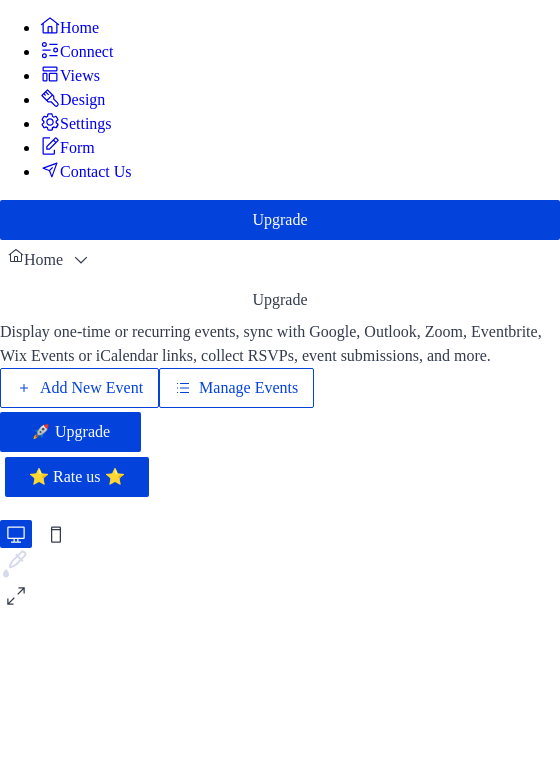 click on "Settings" at bounding box center [86, 124] 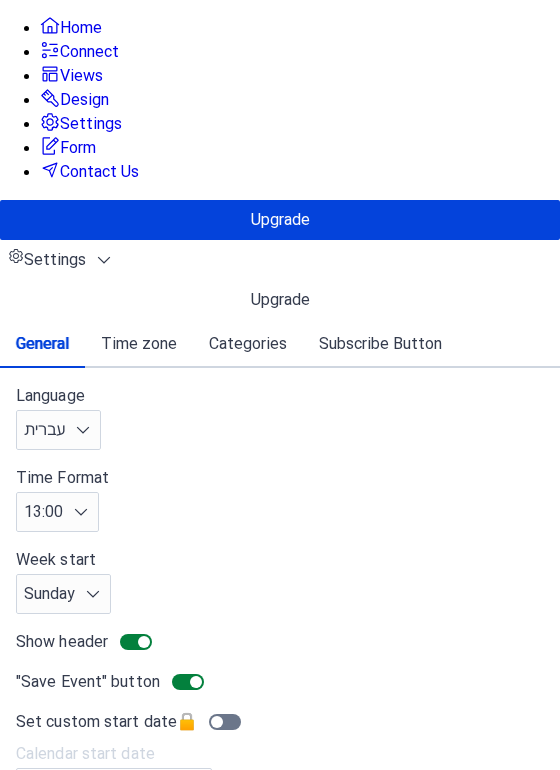 click on "Time zone" at bounding box center [139, 344] 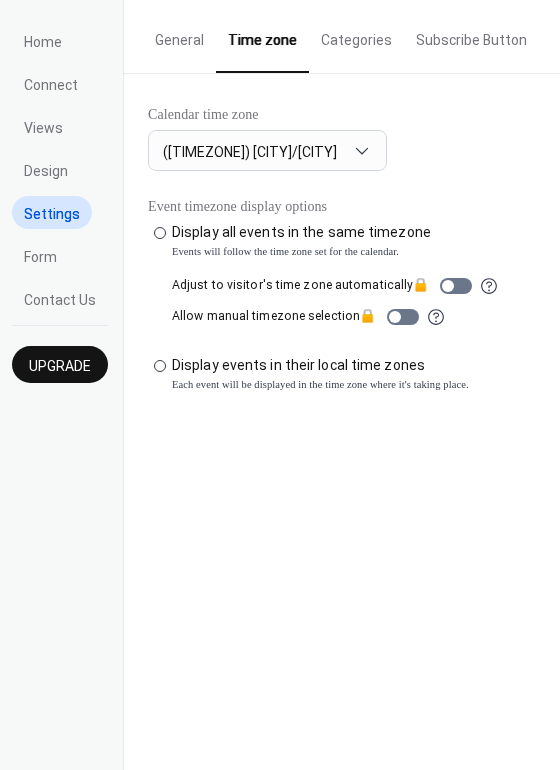 click on "Categories" at bounding box center [356, 35] 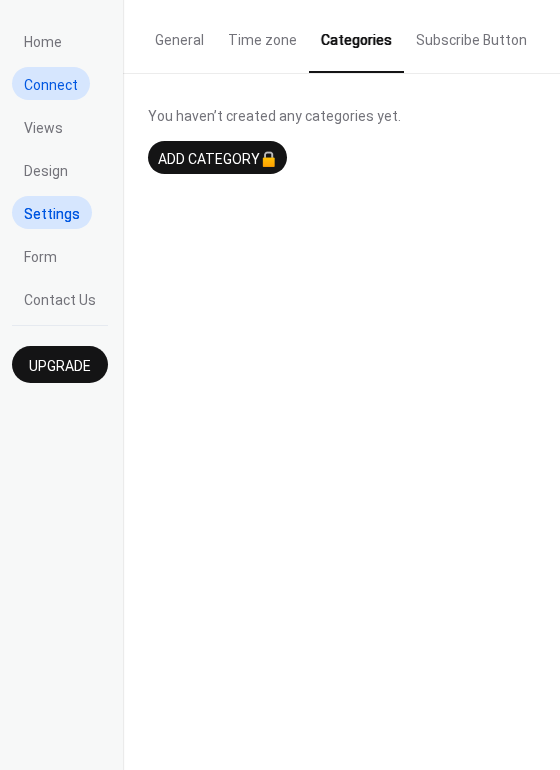 click on "Connect" at bounding box center [51, 85] 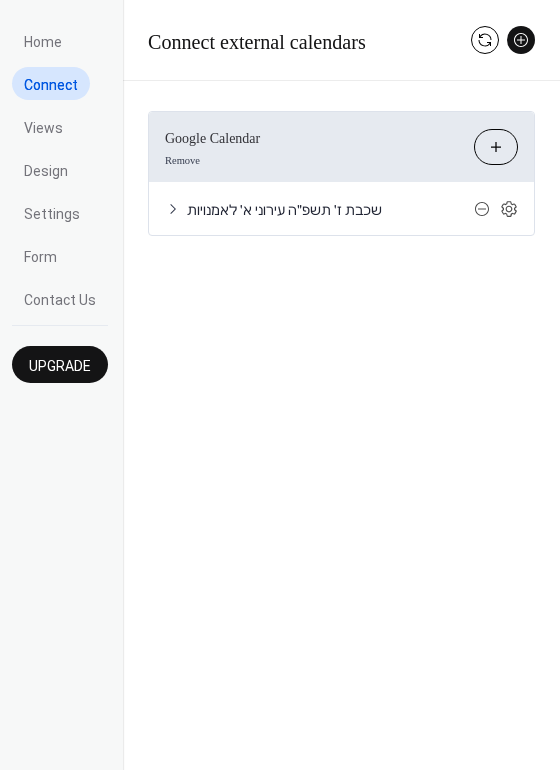 click 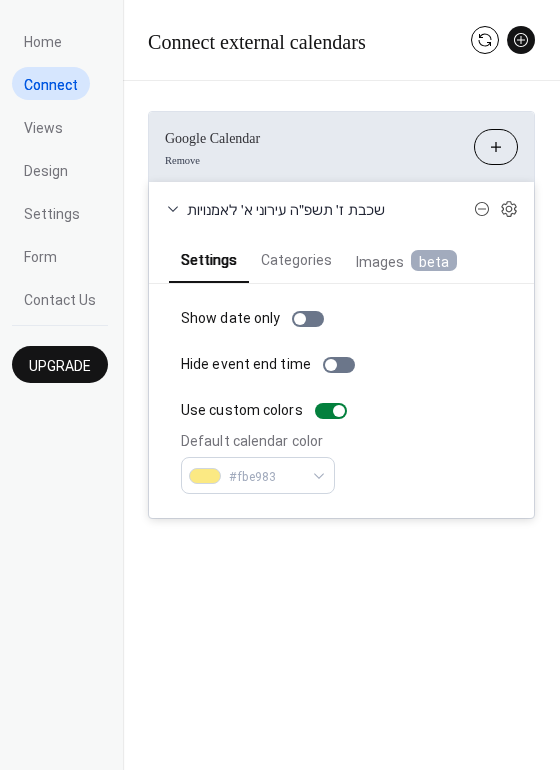 drag, startPoint x: 555, startPoint y: 87, endPoint x: 555, endPoint y: 139, distance: 52 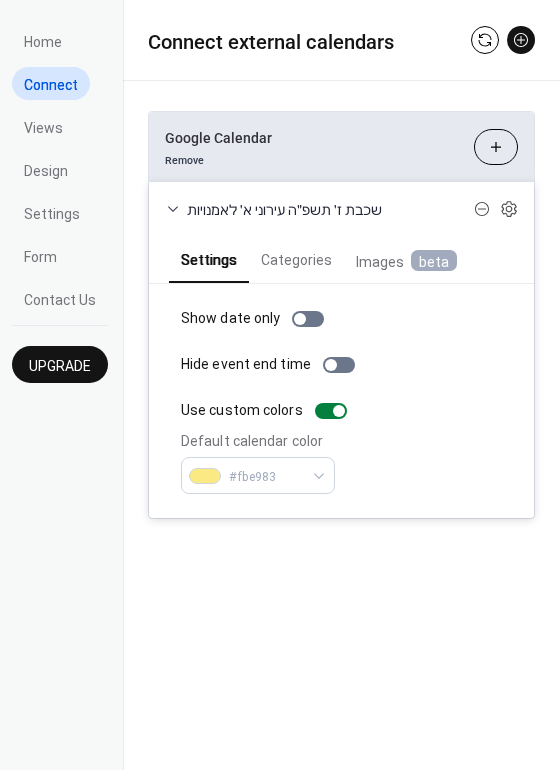 click on "Google Calendar Remove Choose Calendars שכבת ז׳ תשפ״ה עירוני א׳ לאמנויות Settings Categories Images   beta Show date only Hide event end time Use custom colors Default calendar color #fbe983 The categories listed here will apply to all events imported from this source. No categories added yet. Add Category  🔒 When first enabled, you'll be asked for read-only Google Drive access (view/download only). No edit or delete permissions. Display event attachments as images  🔒" at bounding box center (341, 315) 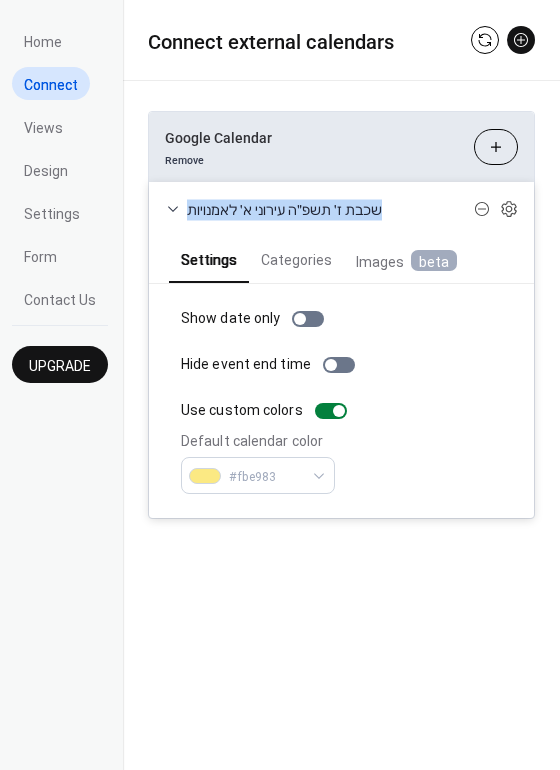 drag, startPoint x: 556, startPoint y: 169, endPoint x: 558, endPoint y: 228, distance: 59.03389 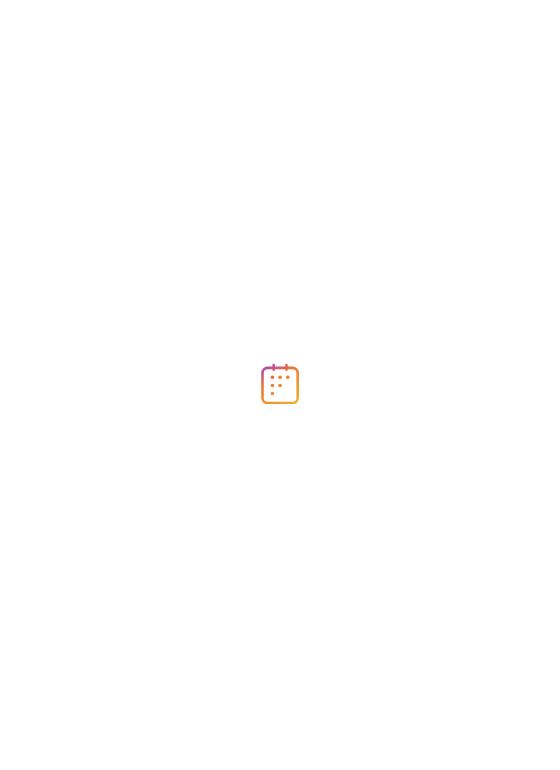 scroll, scrollTop: 0, scrollLeft: 0, axis: both 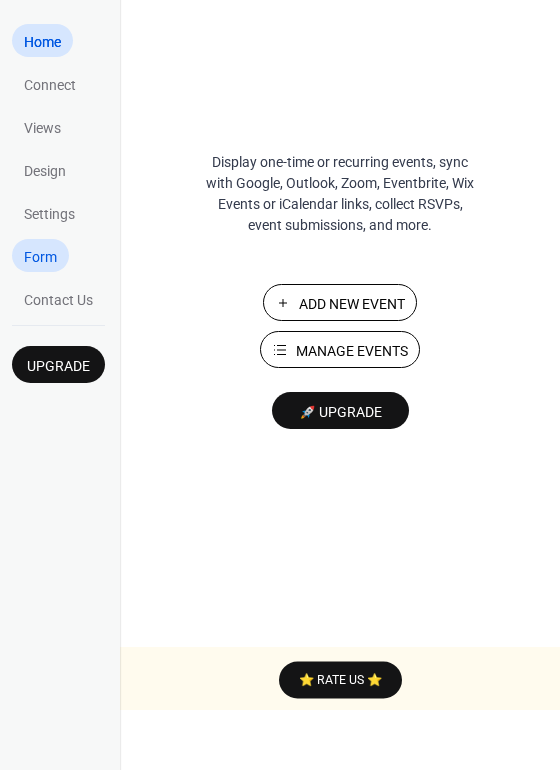 click on "Form" at bounding box center [40, 257] 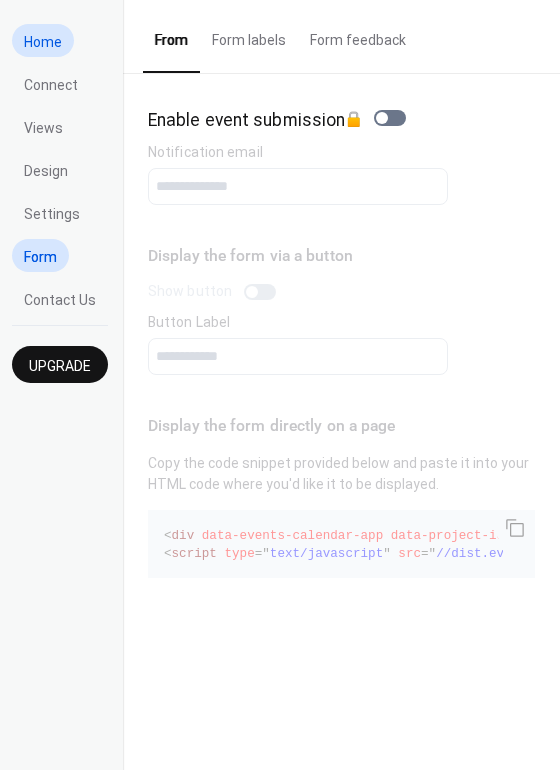 click on "Home" at bounding box center [43, 42] 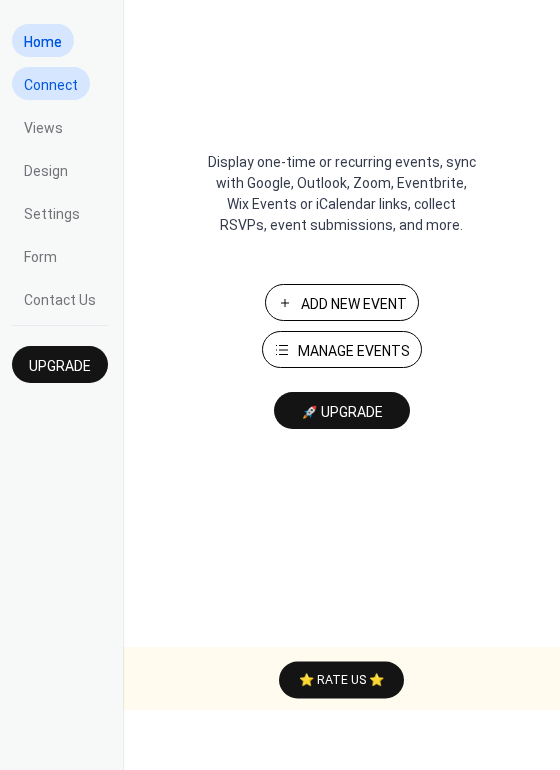 click on "Connect" at bounding box center [51, 85] 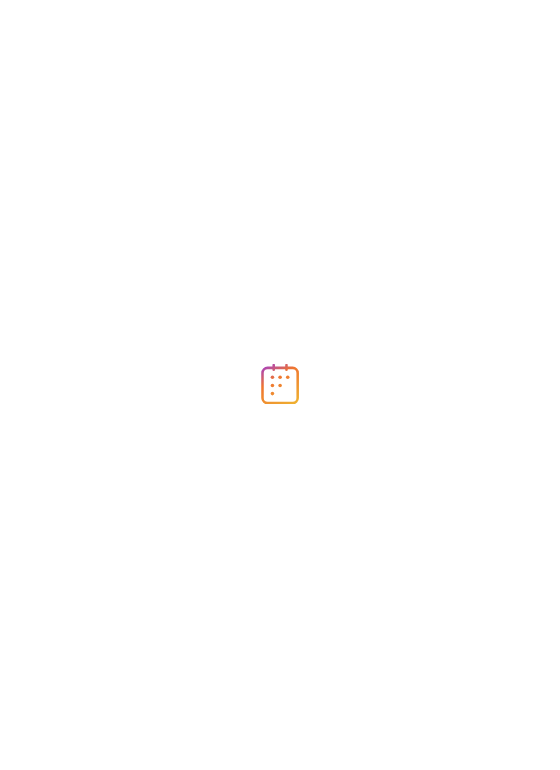 scroll, scrollTop: 0, scrollLeft: 0, axis: both 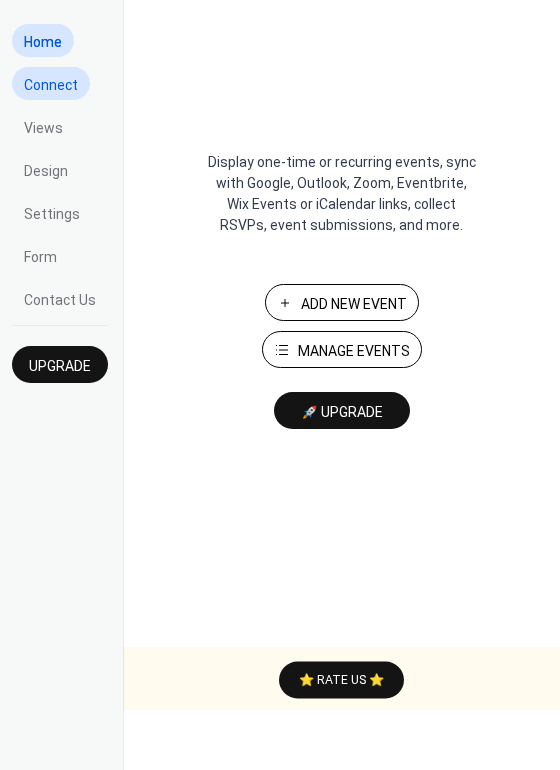 click on "Connect" at bounding box center [51, 85] 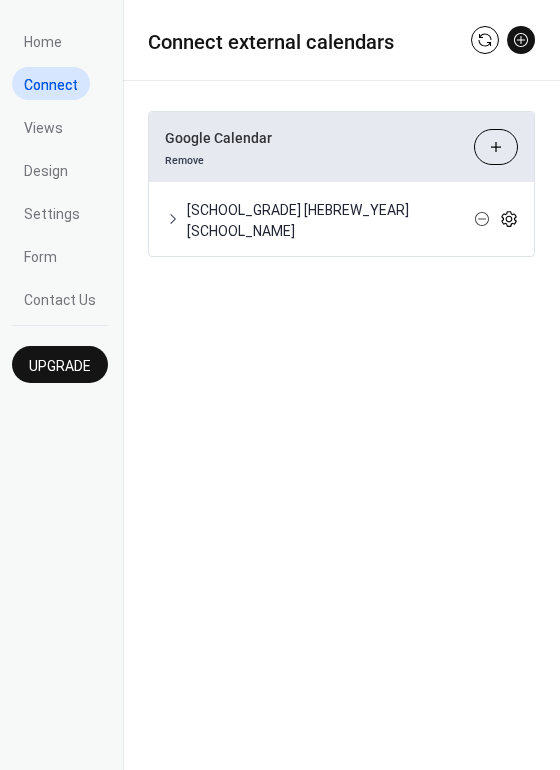 click 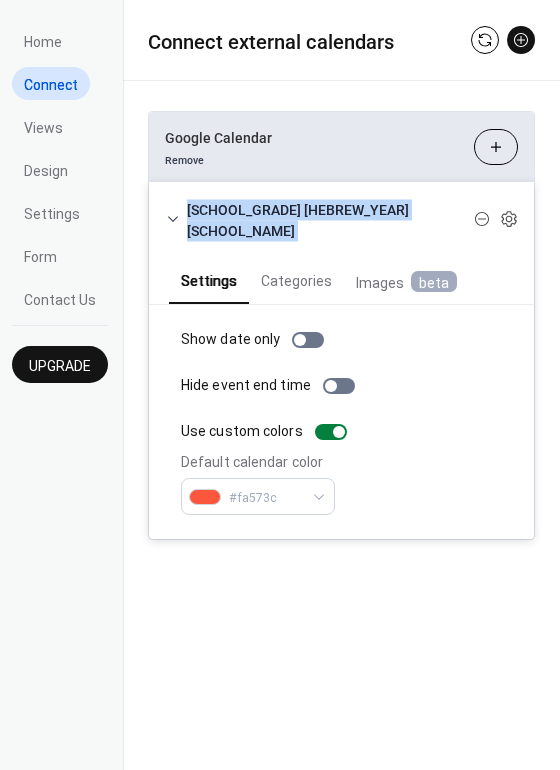 drag, startPoint x: 553, startPoint y: 126, endPoint x: 556, endPoint y: 185, distance: 59.07622 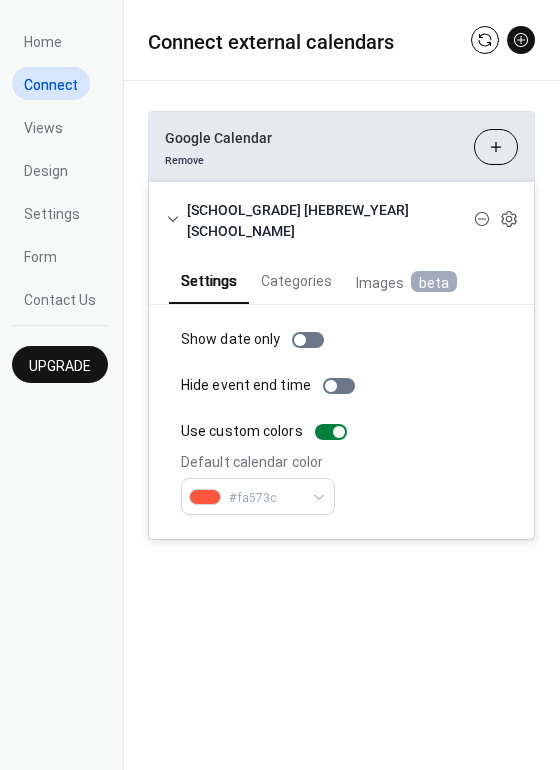 drag, startPoint x: 550, startPoint y: 16, endPoint x: 551, endPoint y: 55, distance: 39.012817 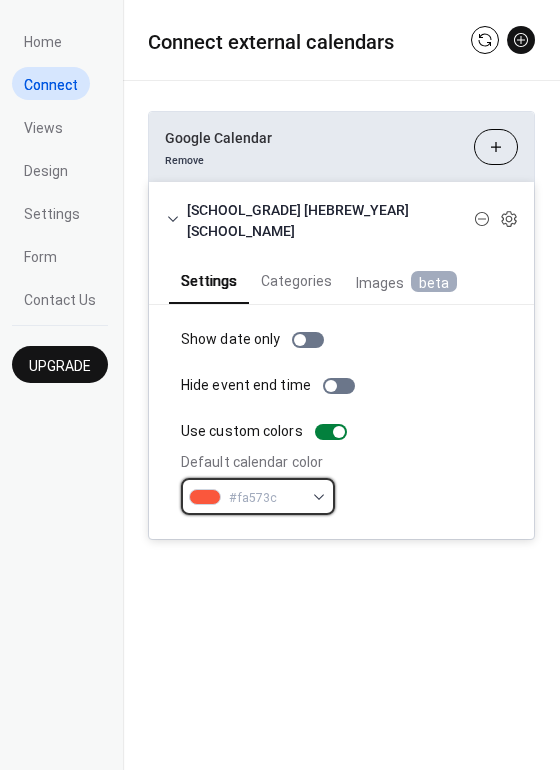 click on "#fa573c" at bounding box center [258, 496] 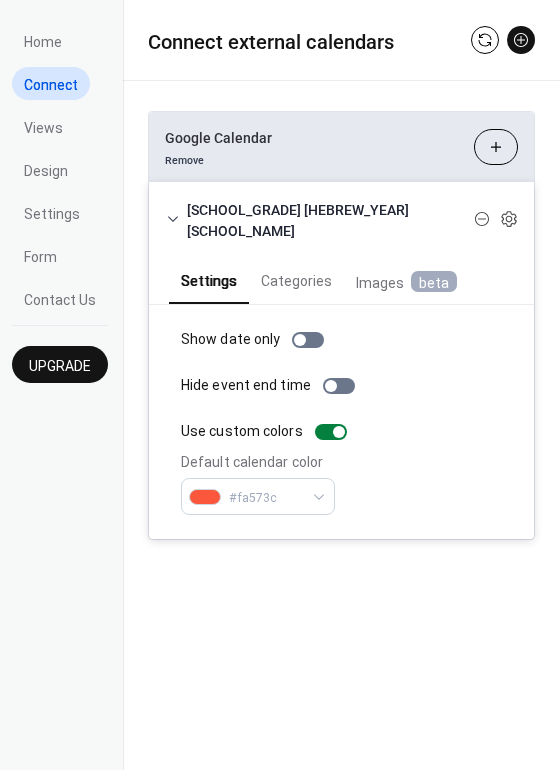 drag, startPoint x: 314, startPoint y: 471, endPoint x: 535, endPoint y: 476, distance: 221.05655 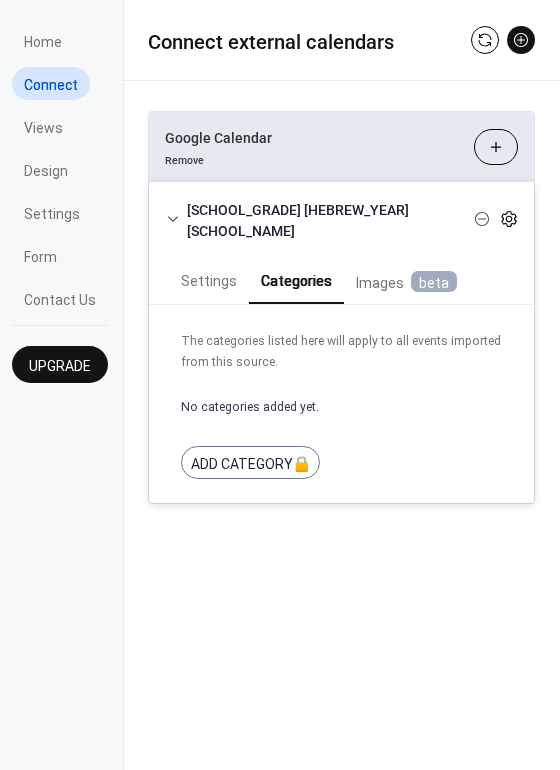 click 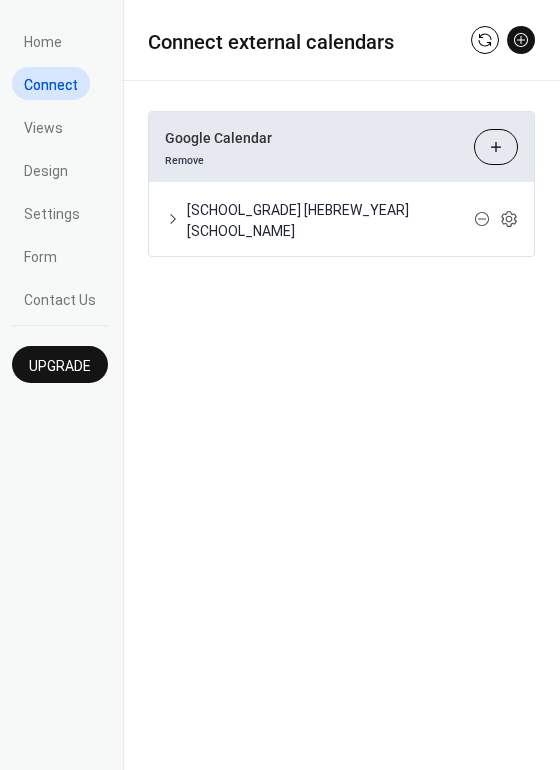 click on "Choose Calendars" at bounding box center [496, 147] 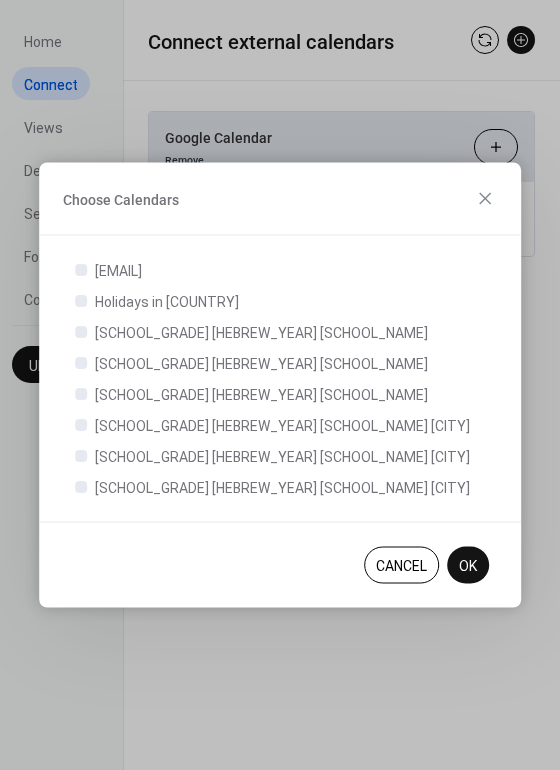 scroll, scrollTop: 2, scrollLeft: 0, axis: vertical 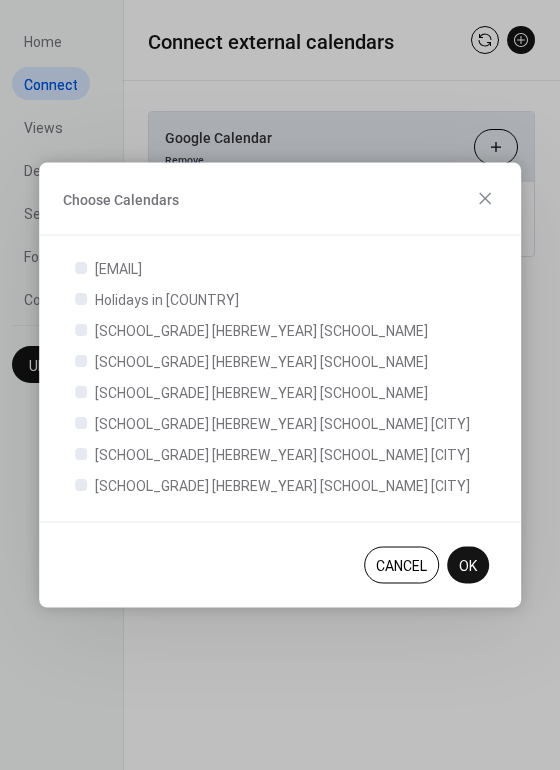 type 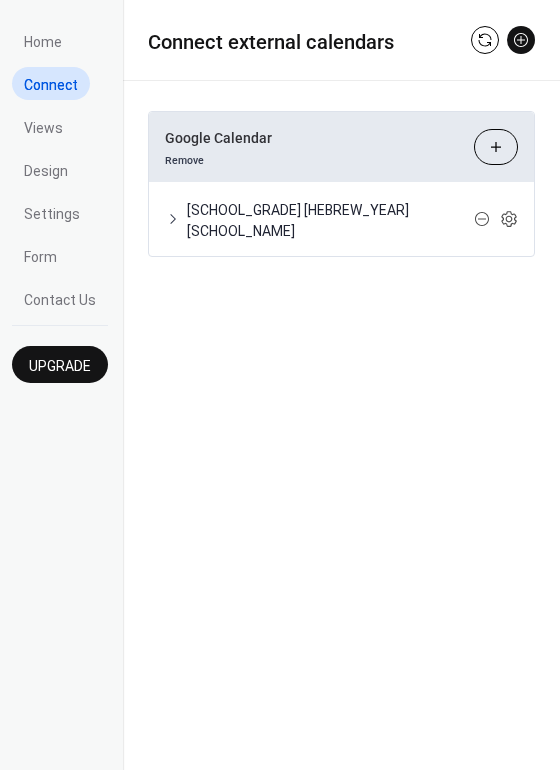 drag, startPoint x: 552, startPoint y: 490, endPoint x: 562, endPoint y: 351, distance: 139.35925 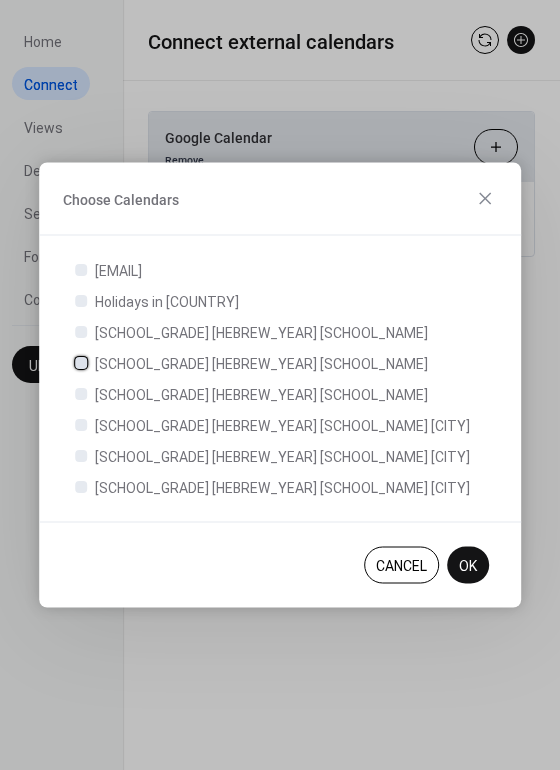 click at bounding box center (81, 362) 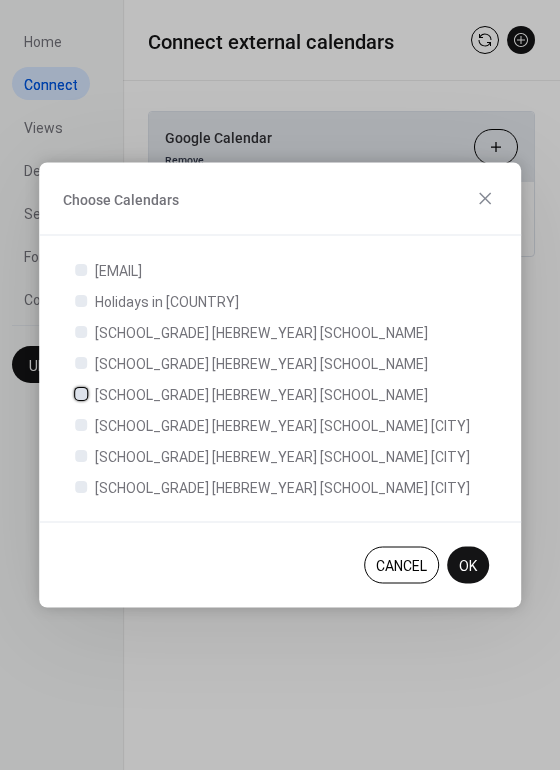 click 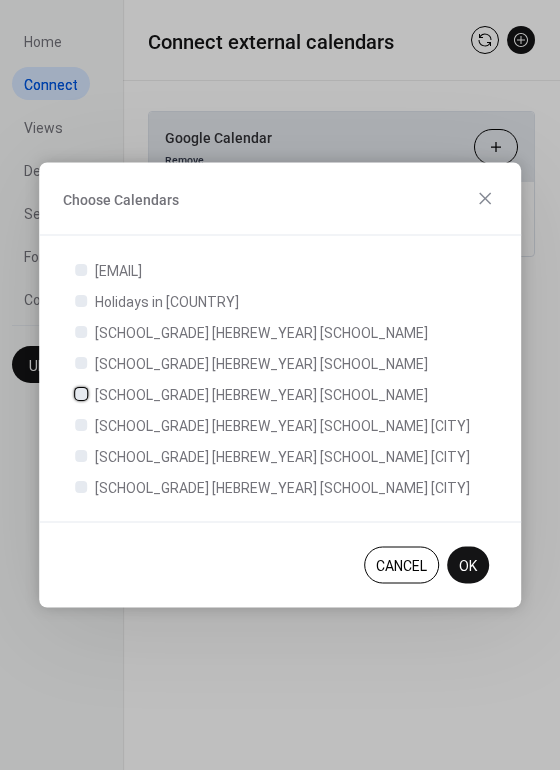 scroll, scrollTop: 2, scrollLeft: 0, axis: vertical 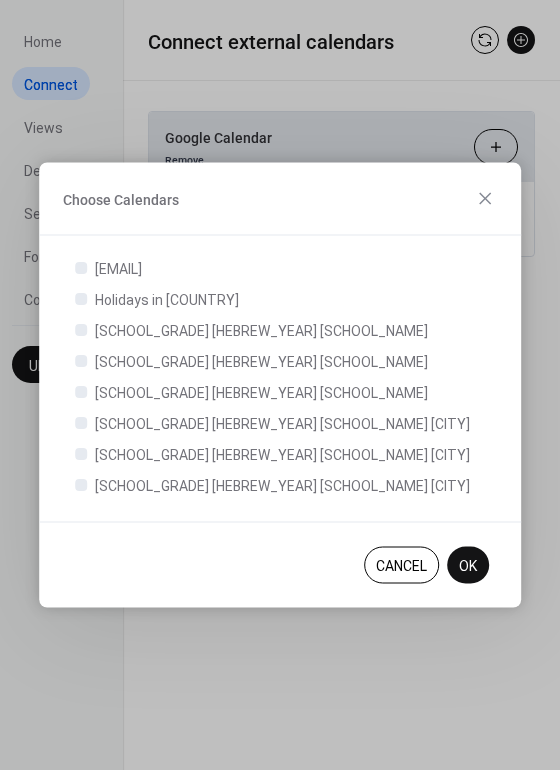 click on "OK" at bounding box center (468, 566) 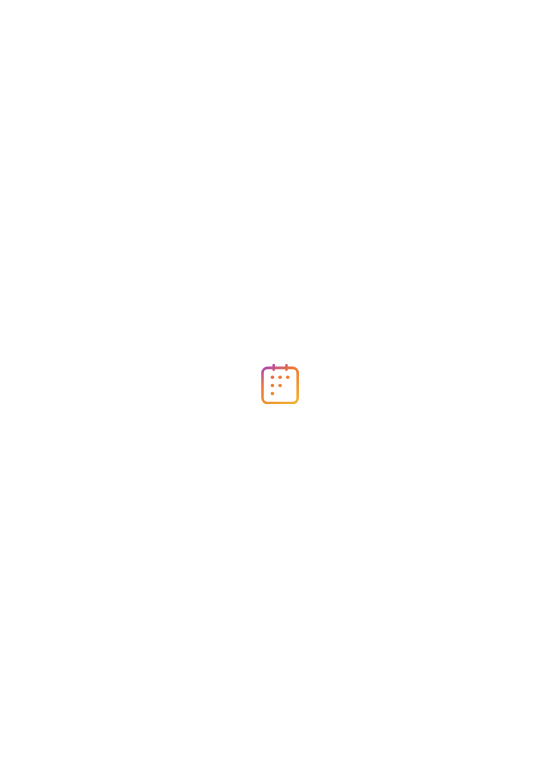 scroll, scrollTop: 0, scrollLeft: 0, axis: both 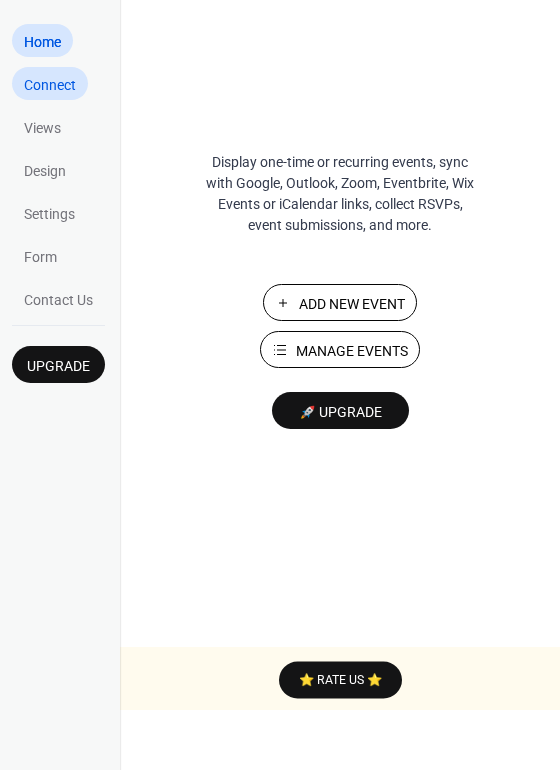 click on "Connect" at bounding box center (51, 85) 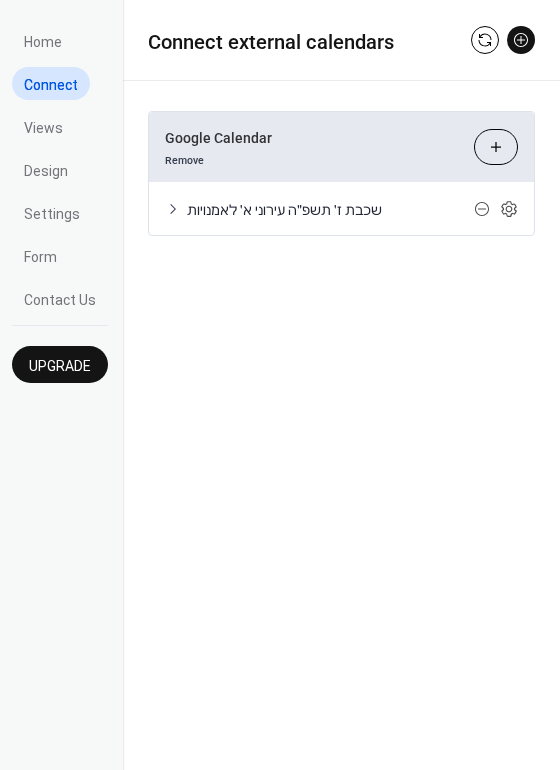 click on "Choose Calendars" at bounding box center [496, 147] 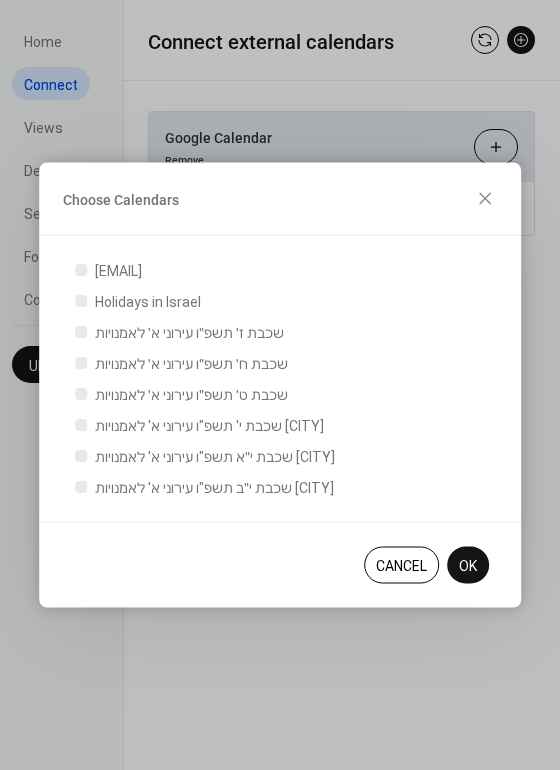 type 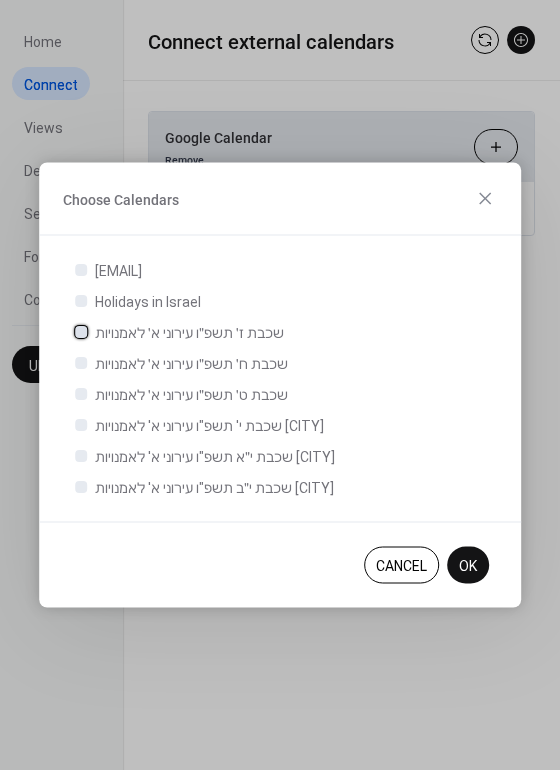 click at bounding box center (81, 331) 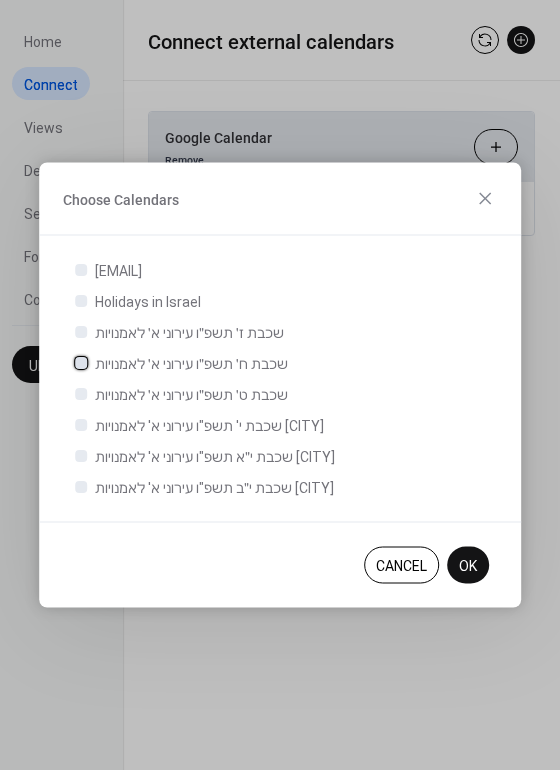 click at bounding box center (81, 362) 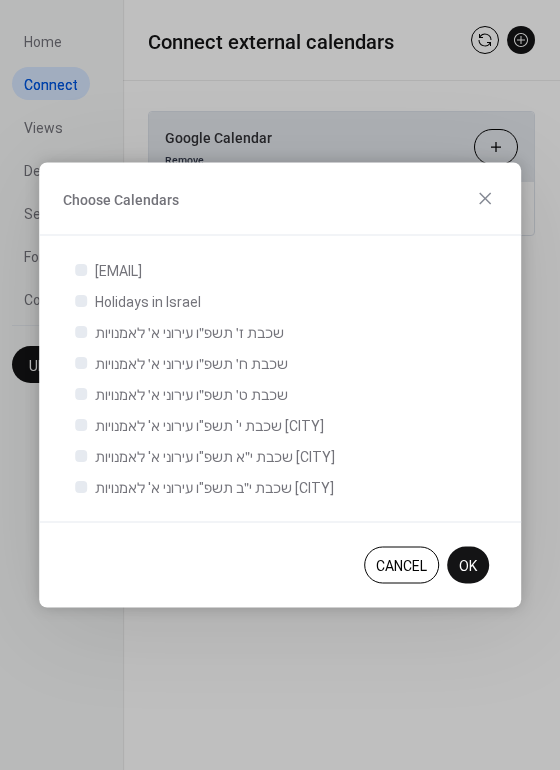click on "OK" at bounding box center (468, 566) 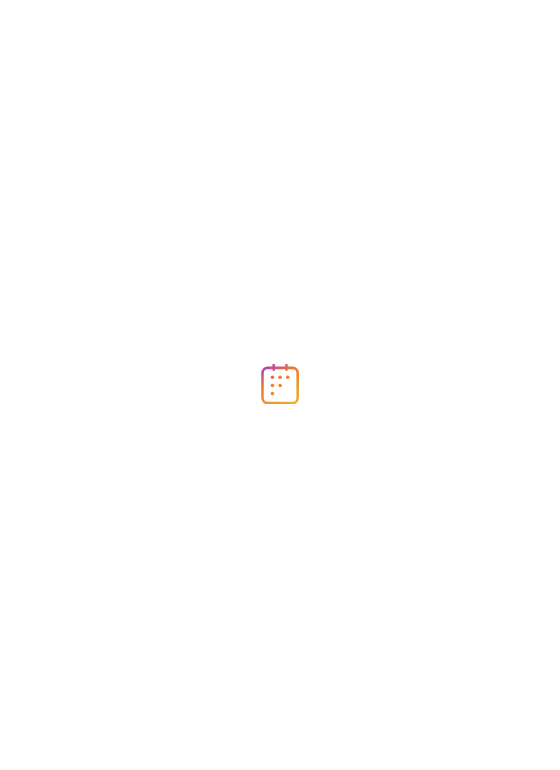 scroll, scrollTop: 0, scrollLeft: 0, axis: both 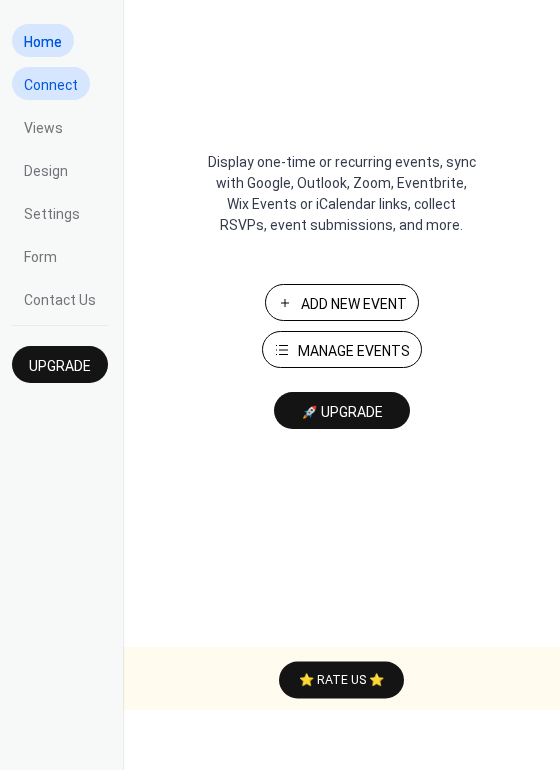 click on "Connect" at bounding box center (51, 85) 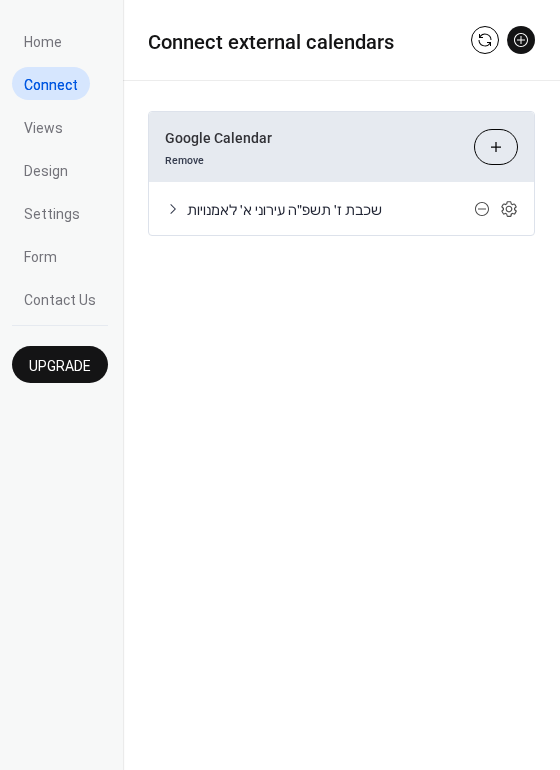 click on "Choose Calendars" at bounding box center (496, 147) 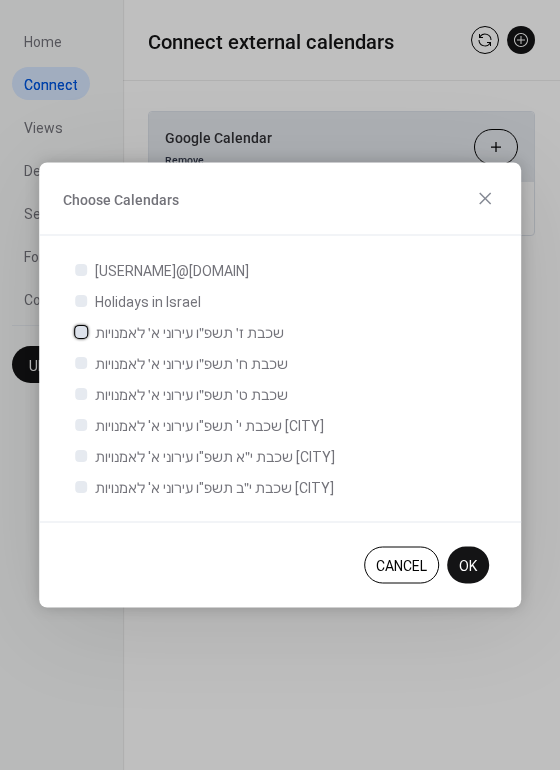 click at bounding box center (81, 331) 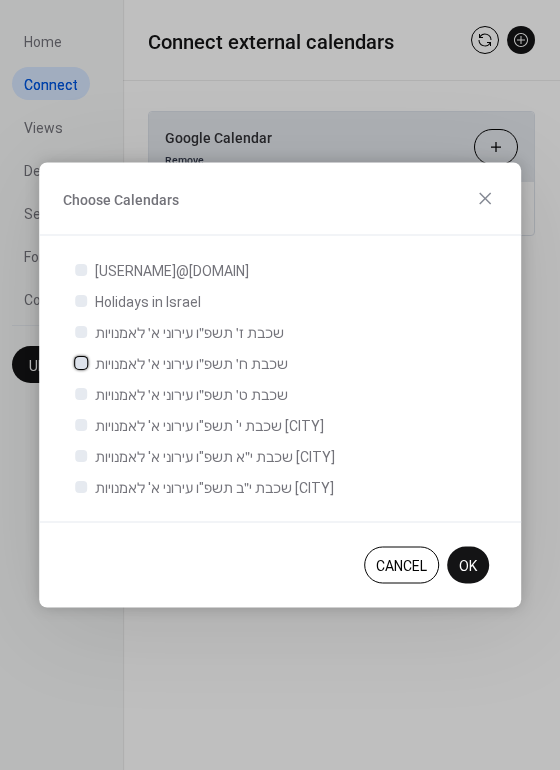 click 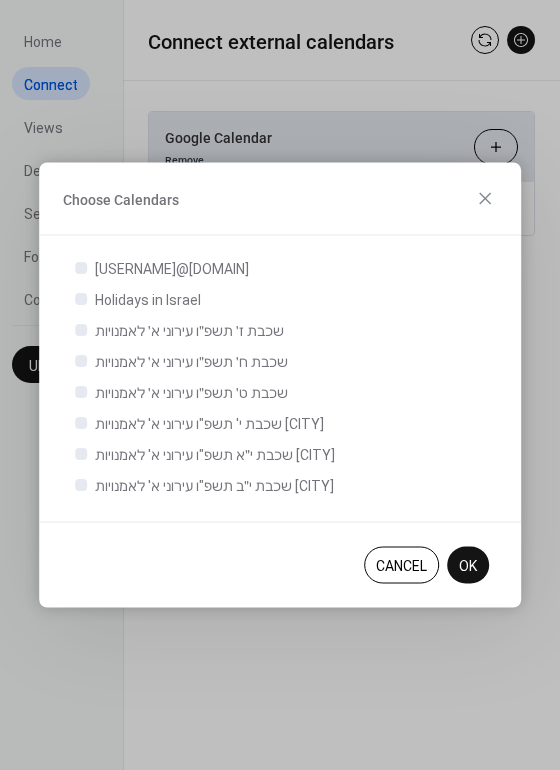 click on "OK" at bounding box center (468, 566) 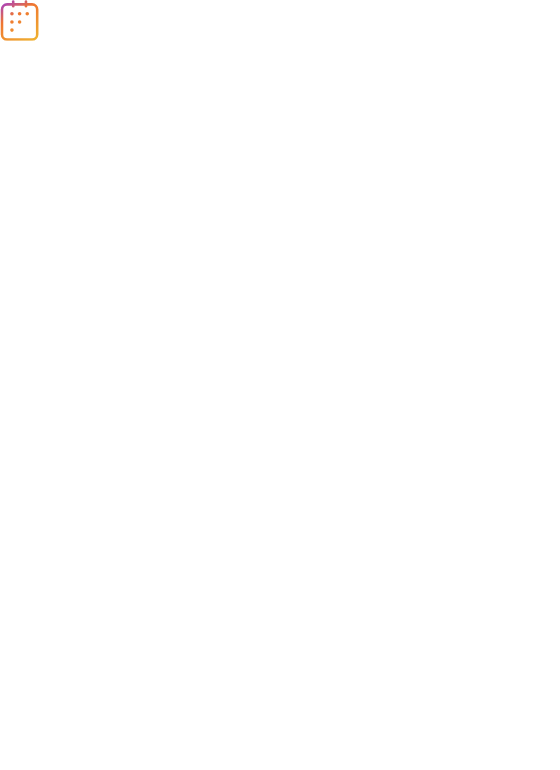 scroll, scrollTop: 0, scrollLeft: 0, axis: both 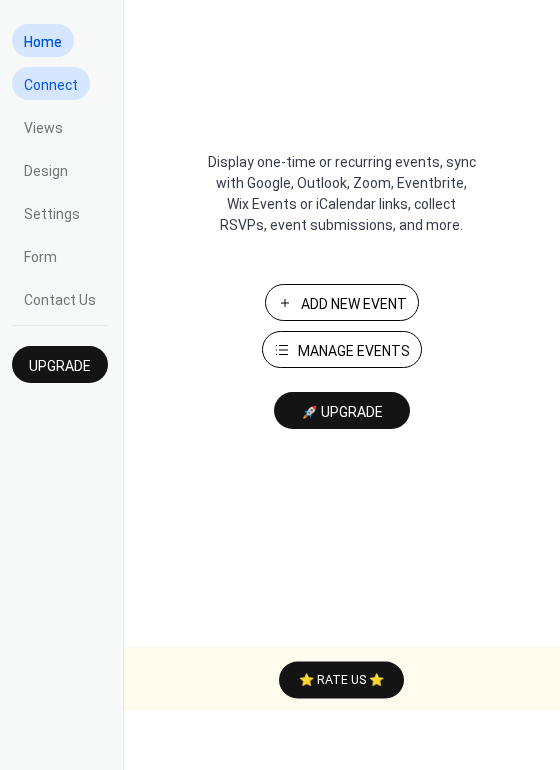 click on "Connect" at bounding box center [51, 85] 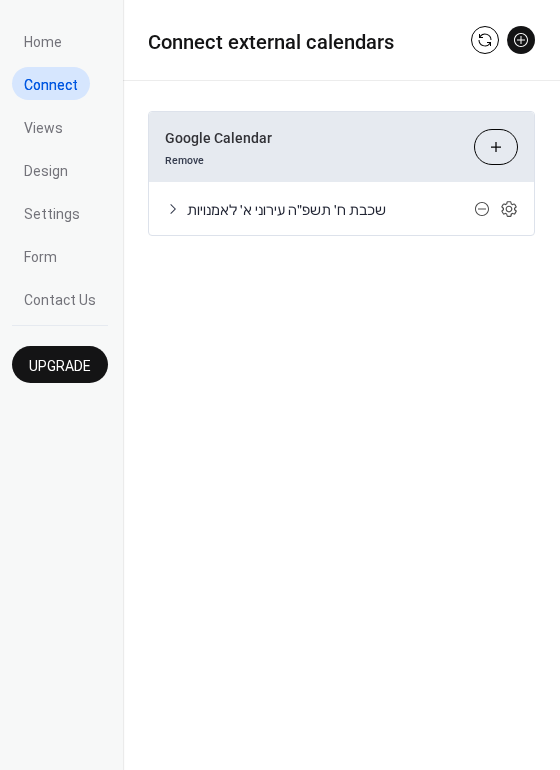 click on "Choose Calendars" at bounding box center (496, 147) 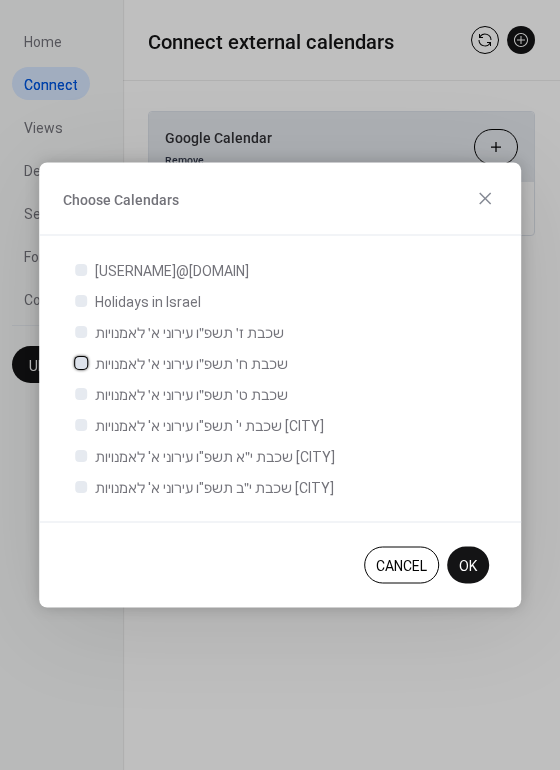 click at bounding box center (81, 362) 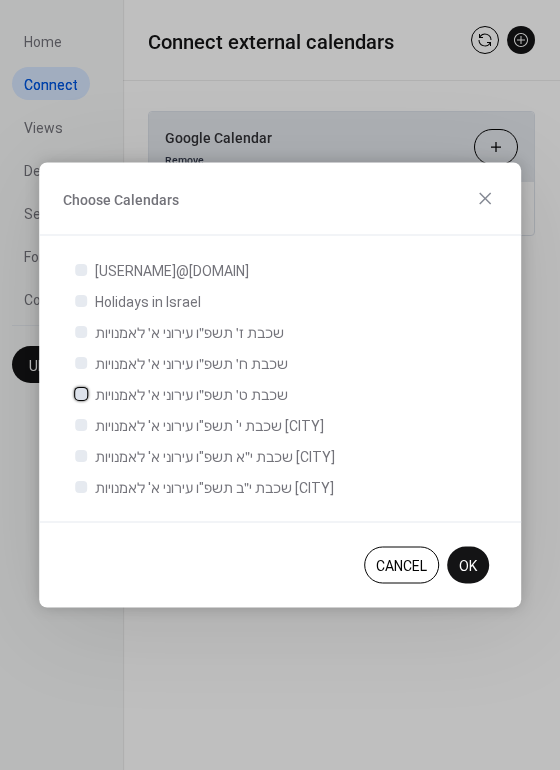 click at bounding box center (81, 393) 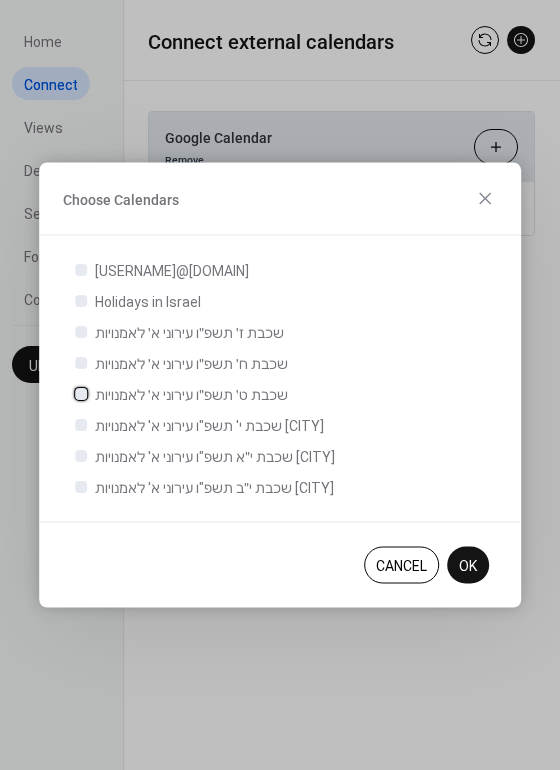 scroll, scrollTop: 2, scrollLeft: 0, axis: vertical 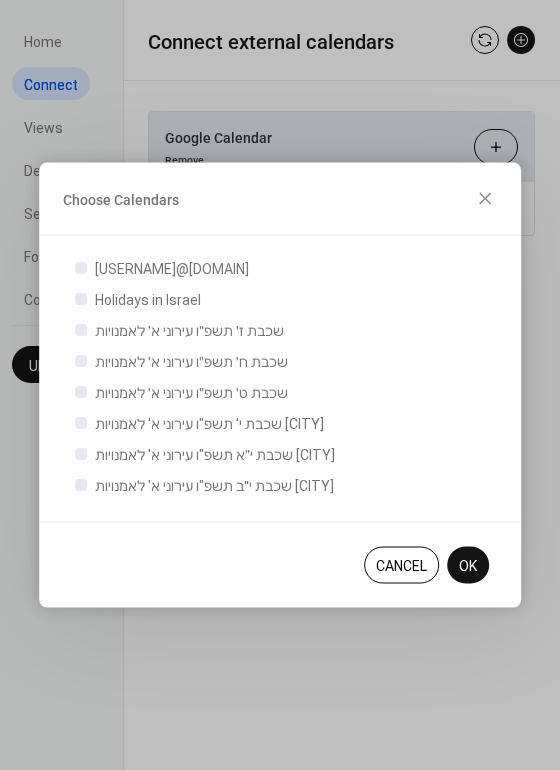 click on "OK" at bounding box center (468, 566) 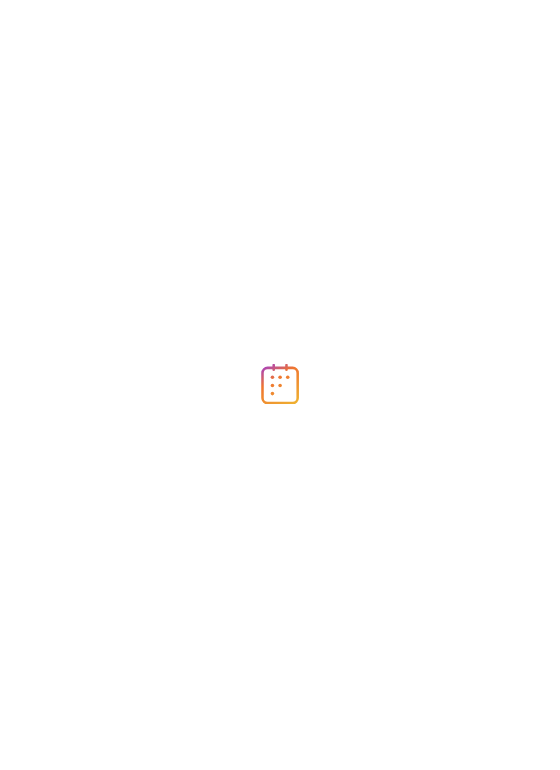 scroll, scrollTop: 0, scrollLeft: 0, axis: both 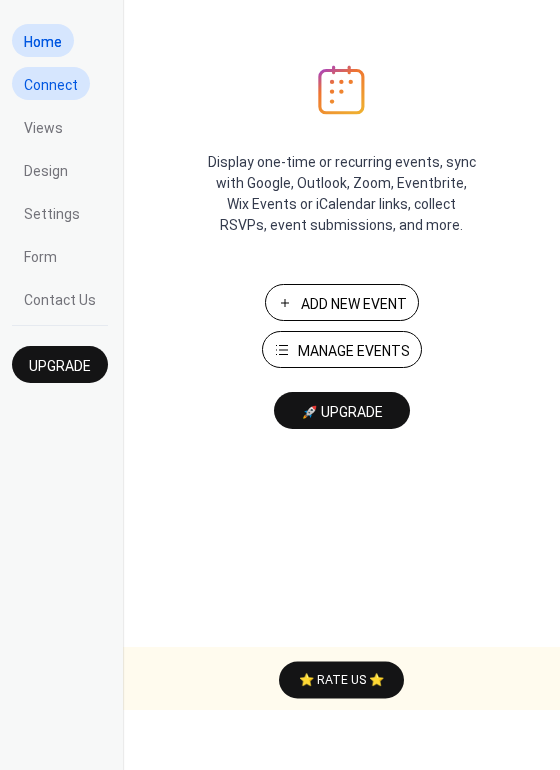 click on "Connect" at bounding box center (51, 85) 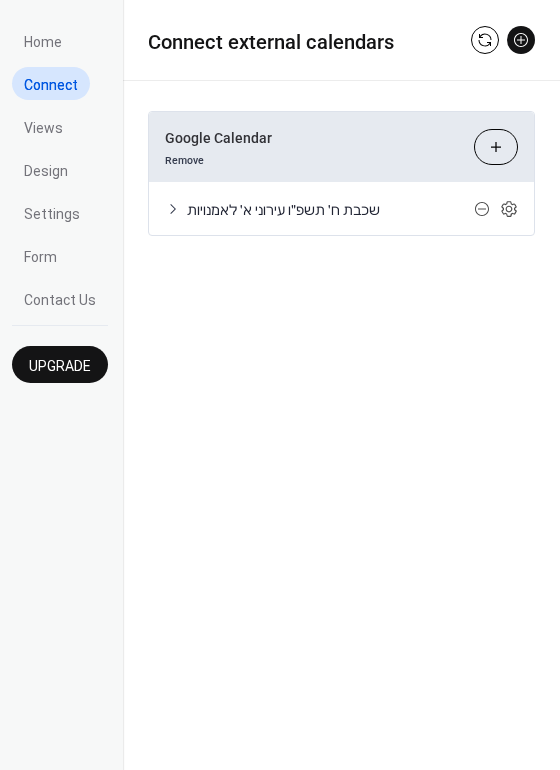 click on "Choose Calendars" at bounding box center [496, 147] 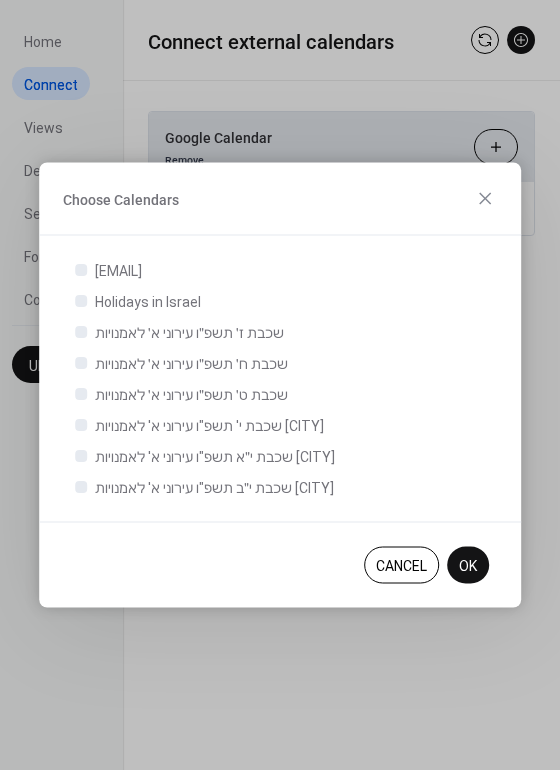 type 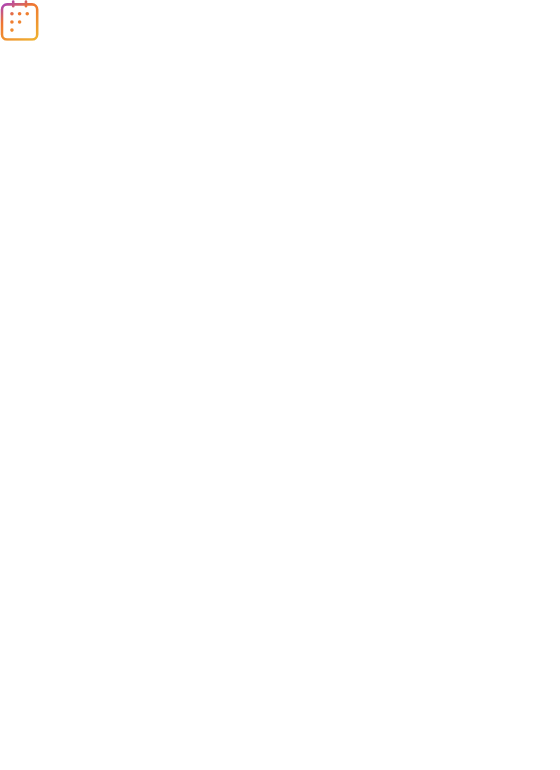scroll, scrollTop: 0, scrollLeft: 0, axis: both 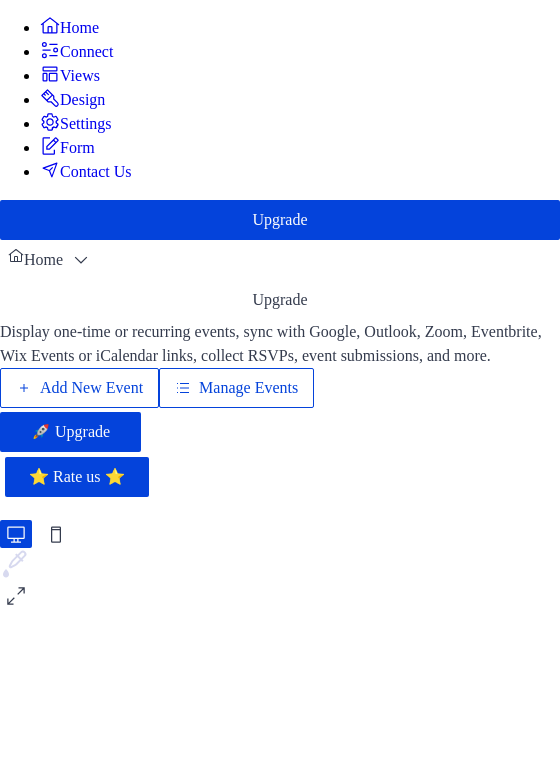 click on "Connect" at bounding box center [86, 52] 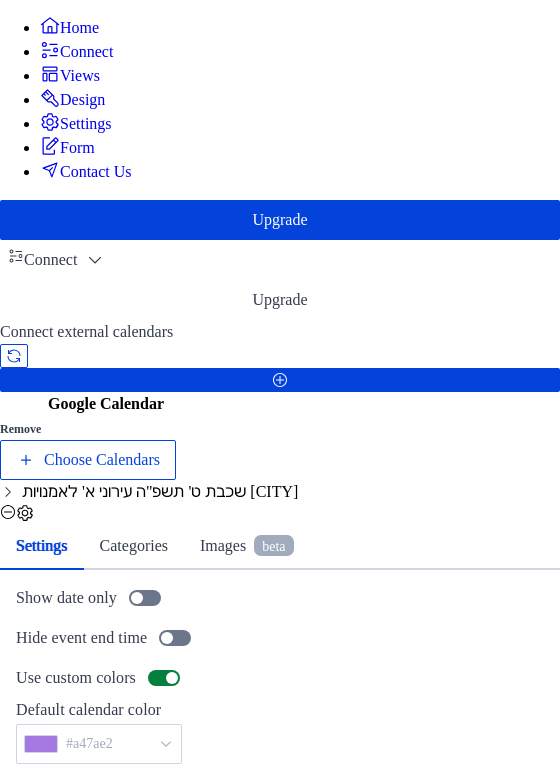 click on "Choose Calendars" at bounding box center (88, 460) 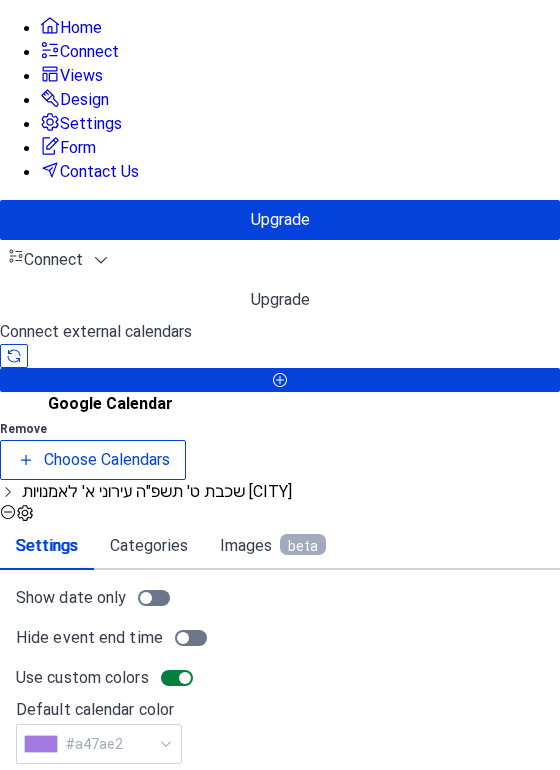 click 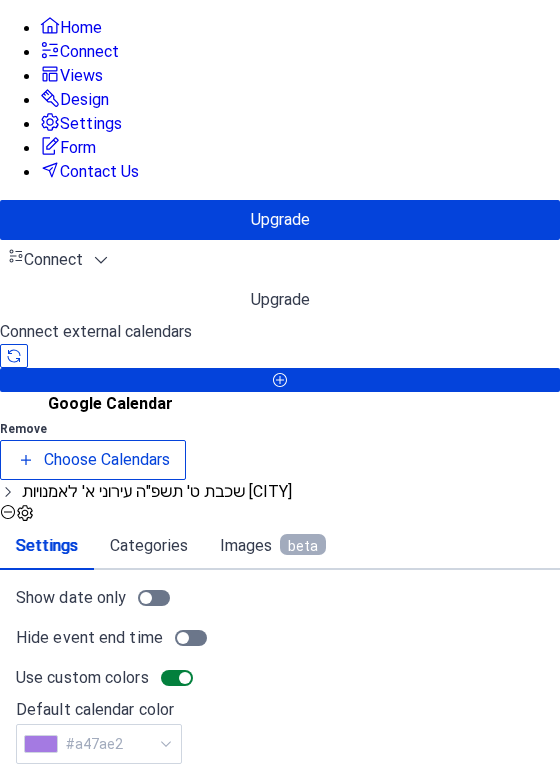 click at bounding box center (10, 1035) 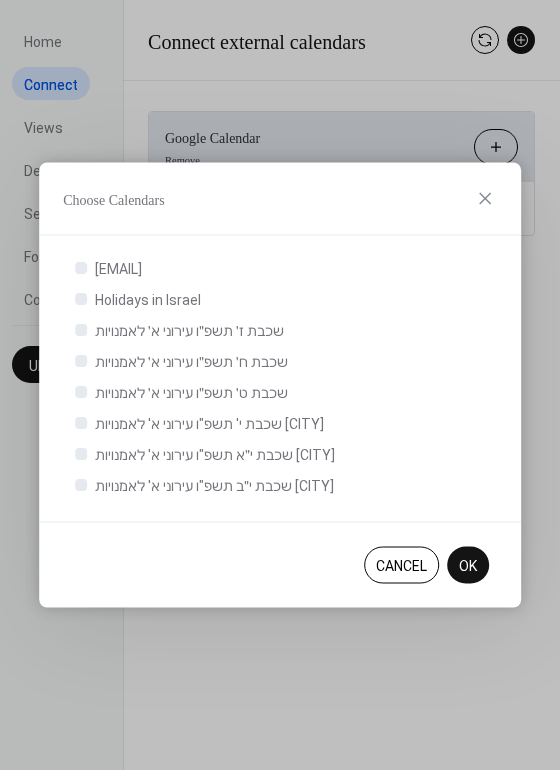 click on "OK" at bounding box center (468, 566) 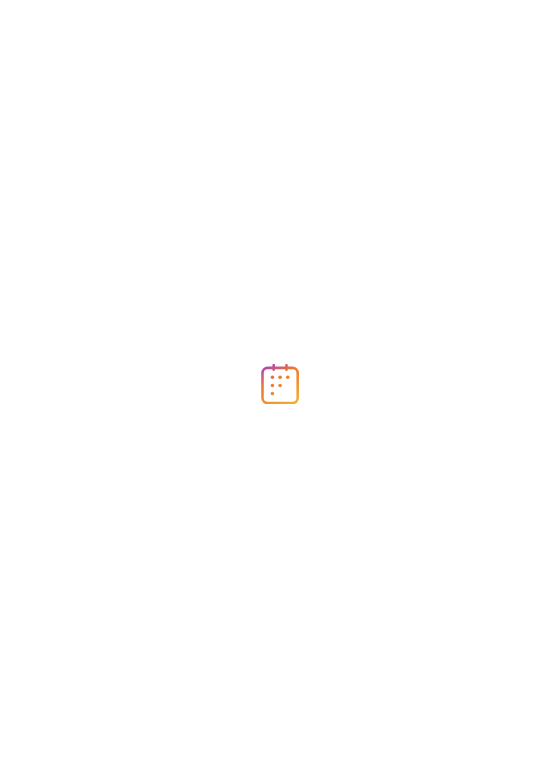 scroll, scrollTop: 0, scrollLeft: 0, axis: both 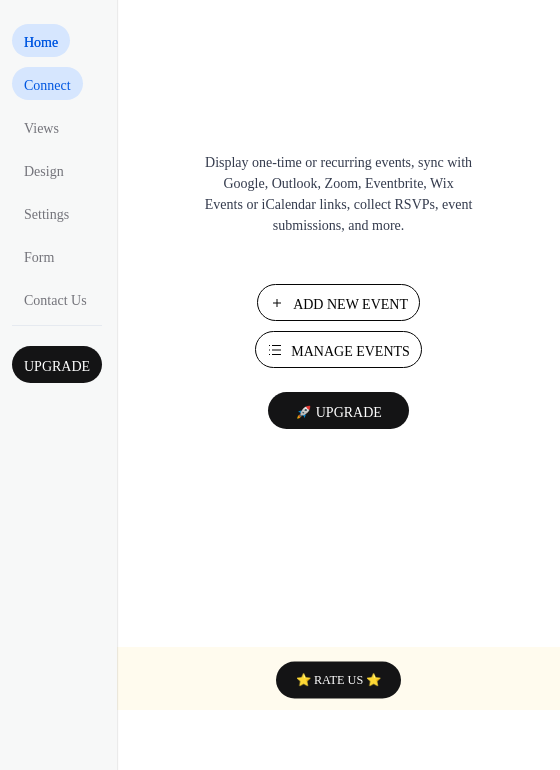click on "Connect" at bounding box center [47, 85] 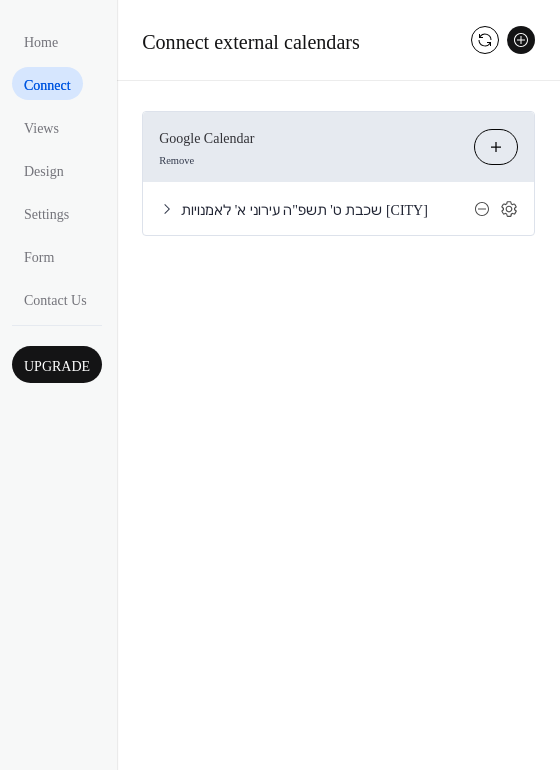 click on "Choose Calendars" at bounding box center (496, 147) 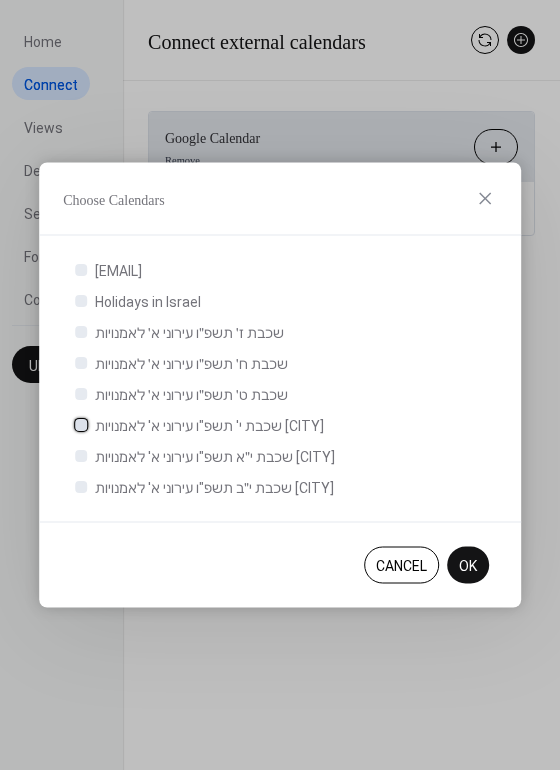 click 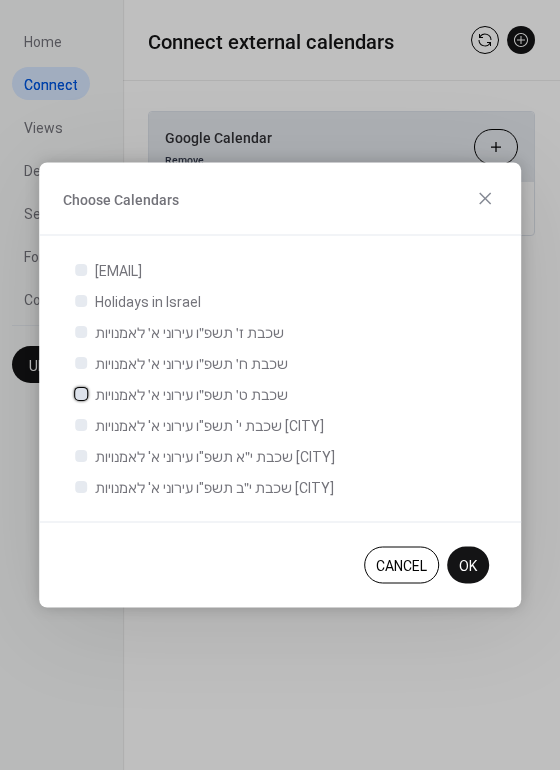 click at bounding box center [81, 393] 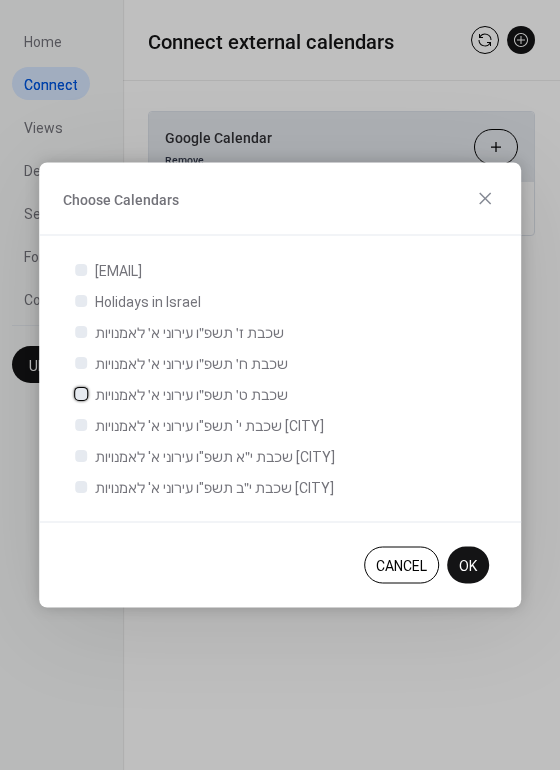 scroll, scrollTop: 2, scrollLeft: 0, axis: vertical 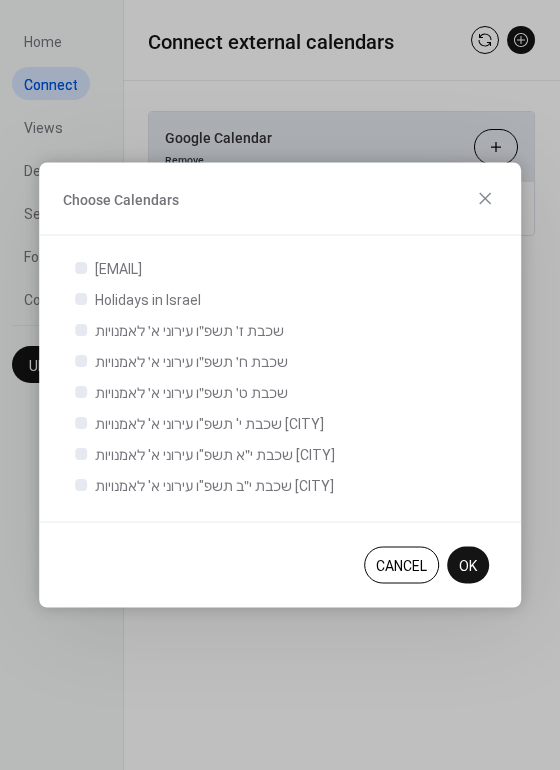 click on "OK" at bounding box center (468, 566) 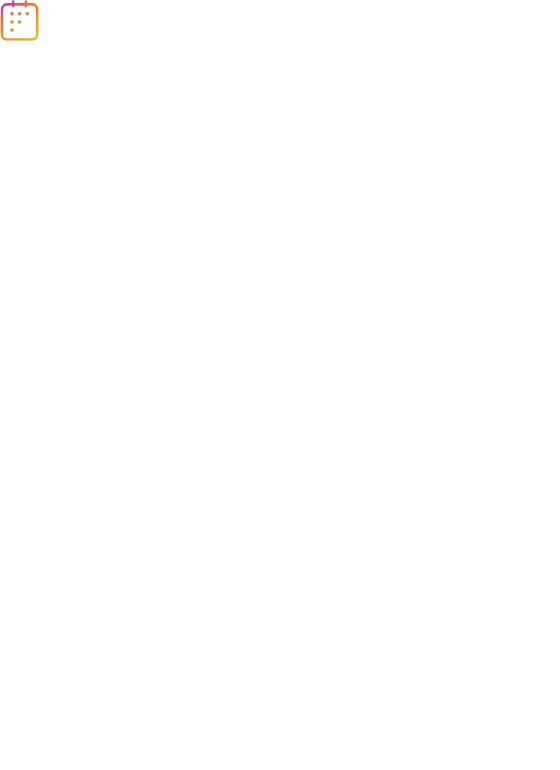 scroll, scrollTop: 0, scrollLeft: 0, axis: both 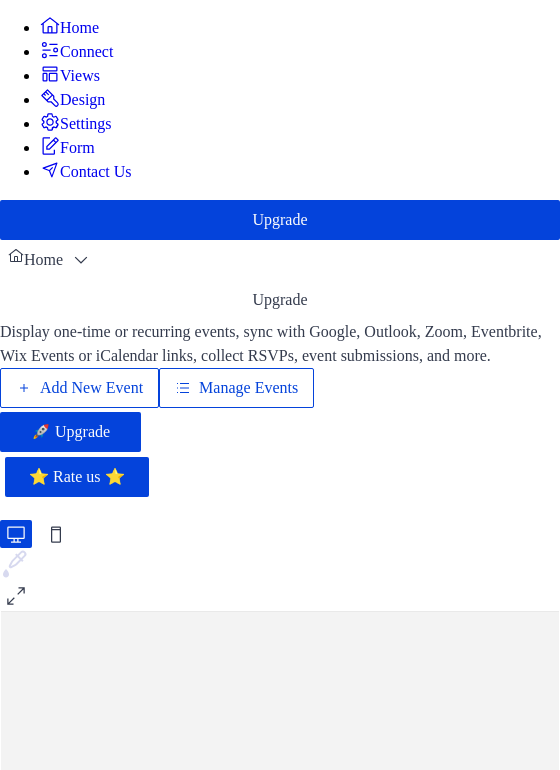 click on "Connect" at bounding box center (86, 52) 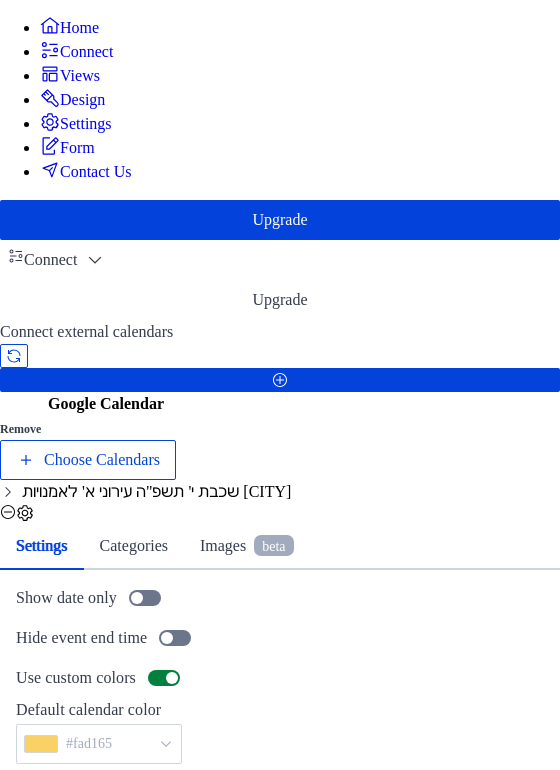 click on "Choose Calendars" at bounding box center (88, 460) 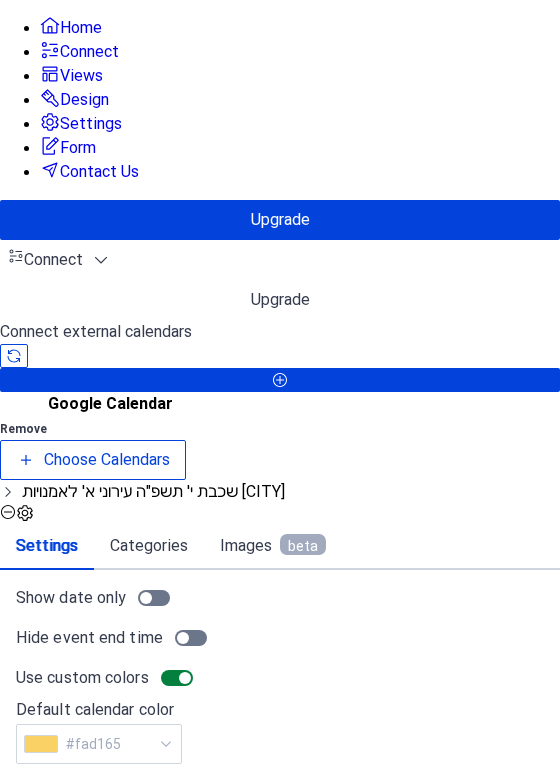 click at bounding box center [10, 1835] 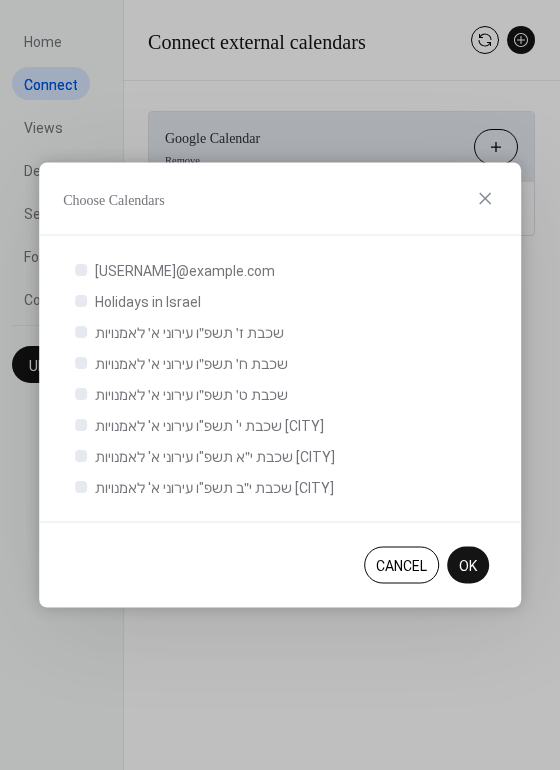 click on "OK" at bounding box center (468, 565) 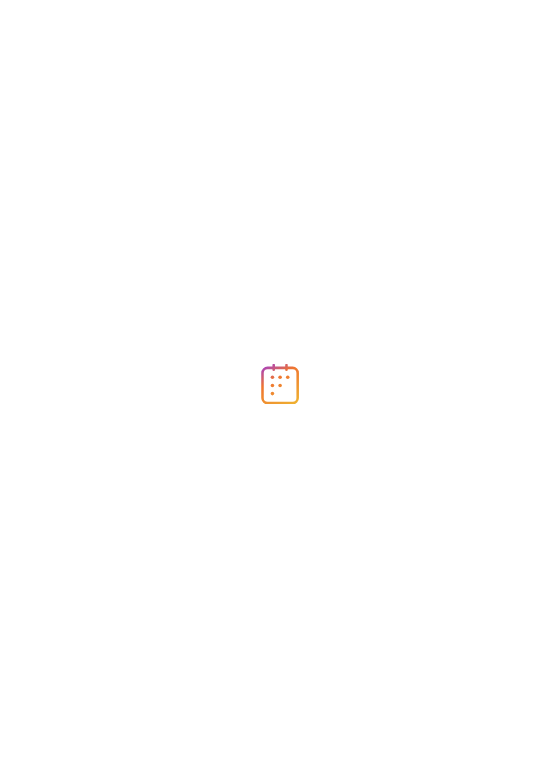scroll, scrollTop: 0, scrollLeft: 0, axis: both 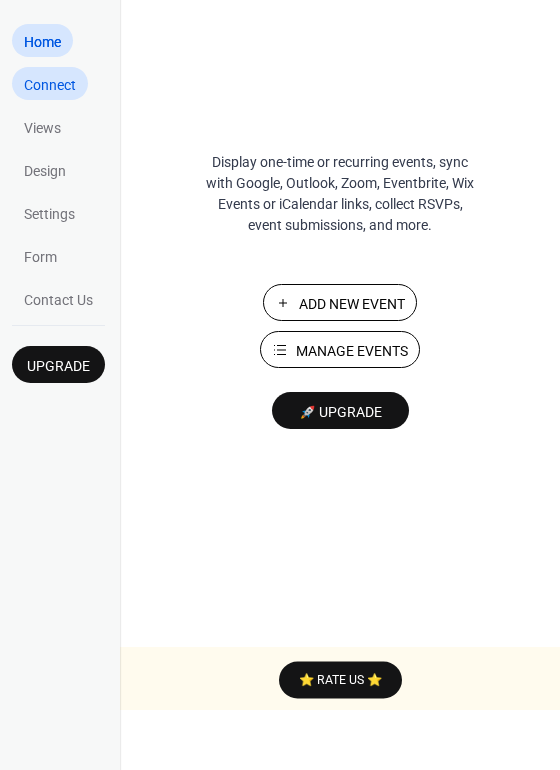 click on "Connect" at bounding box center [50, 85] 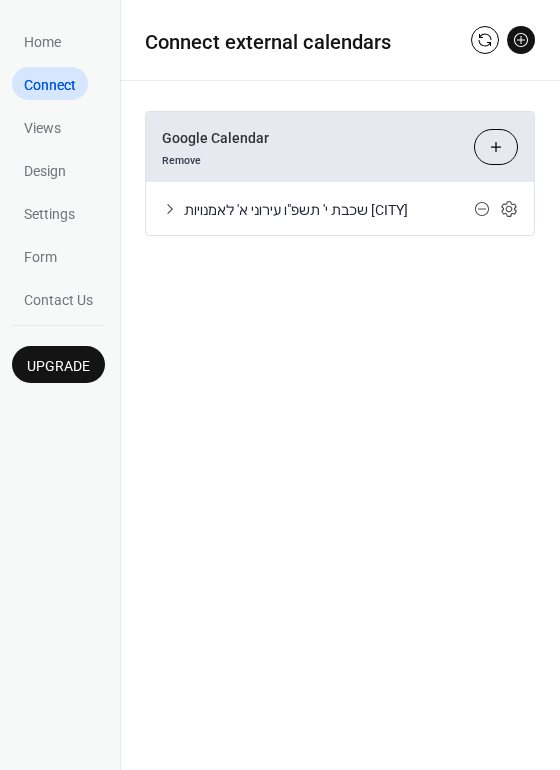 click on "Connect" at bounding box center [50, 85] 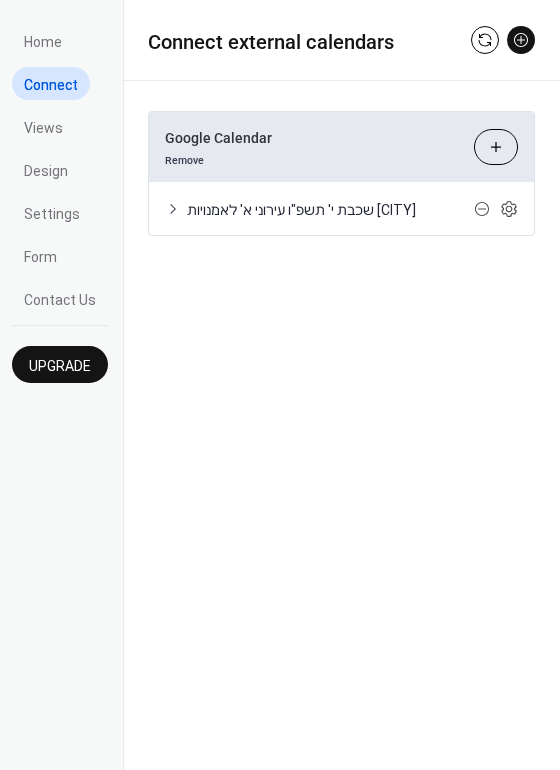 click on "Choose Calendars" at bounding box center (496, 147) 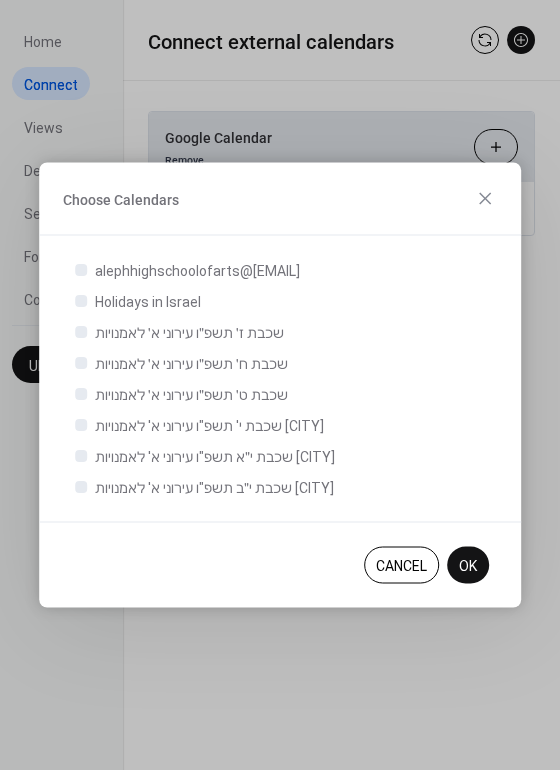 type 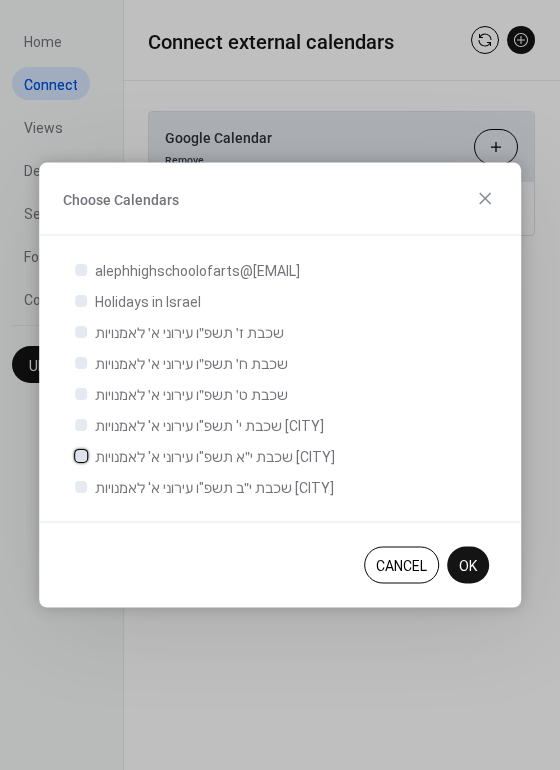 click at bounding box center (81, 455) 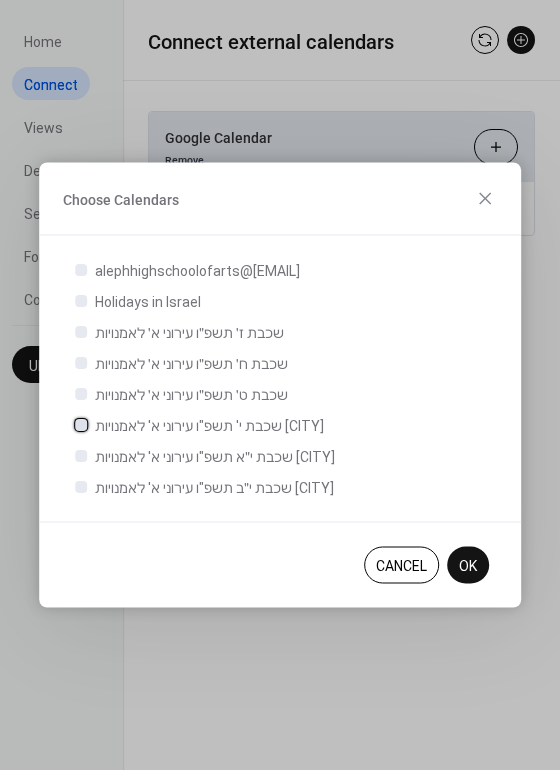 click 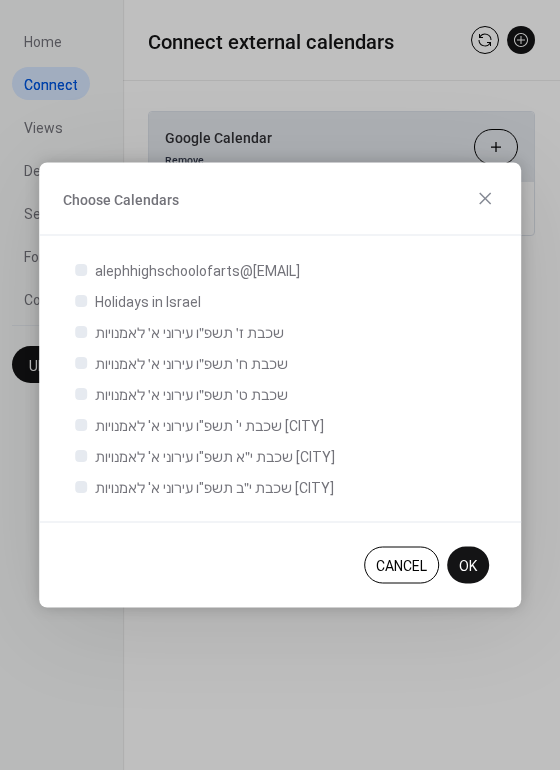click on "OK" at bounding box center [468, 566] 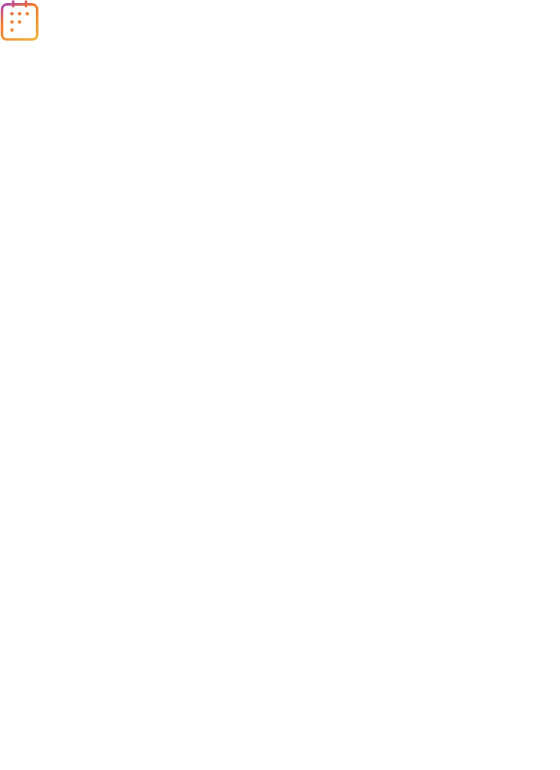 scroll, scrollTop: 0, scrollLeft: 0, axis: both 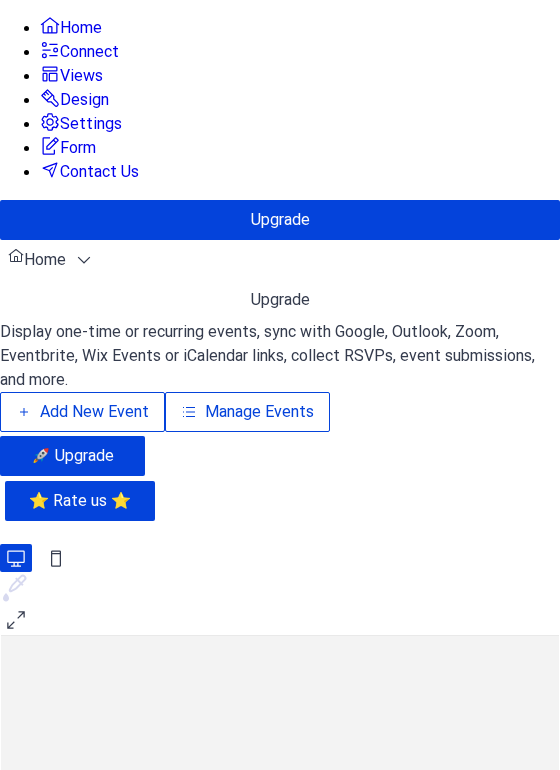 click on "Connect" at bounding box center (89, 52) 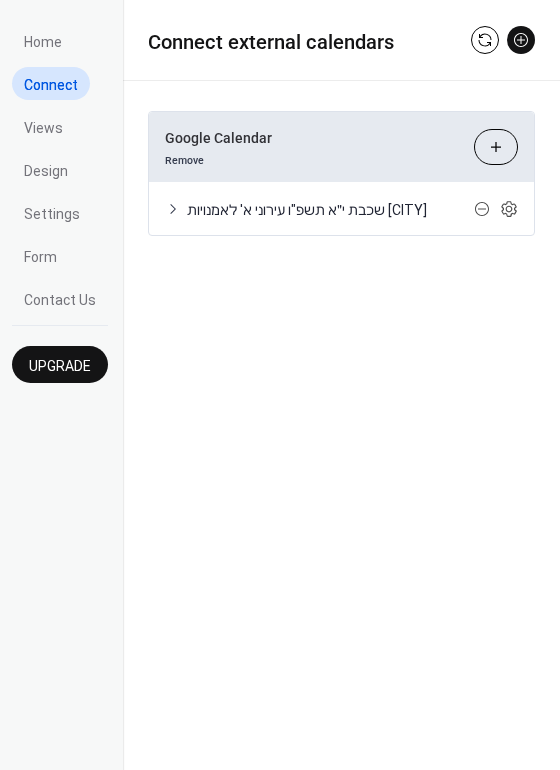 click on "Choose Calendars" at bounding box center (496, 147) 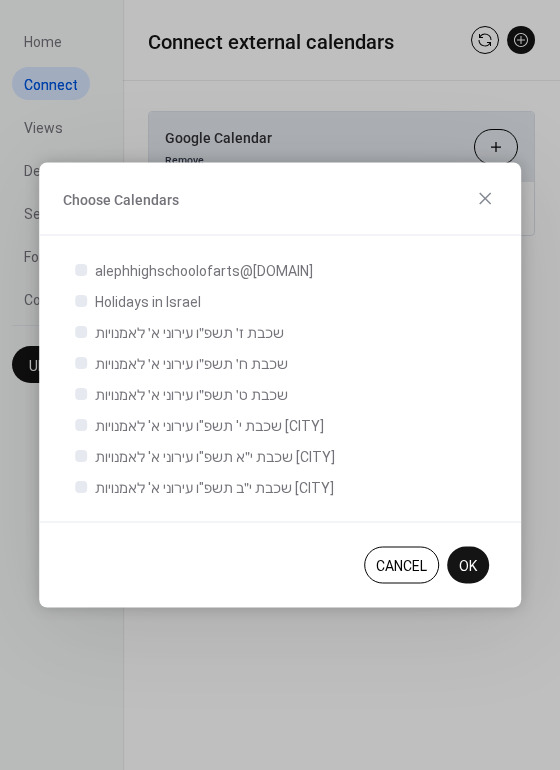 type 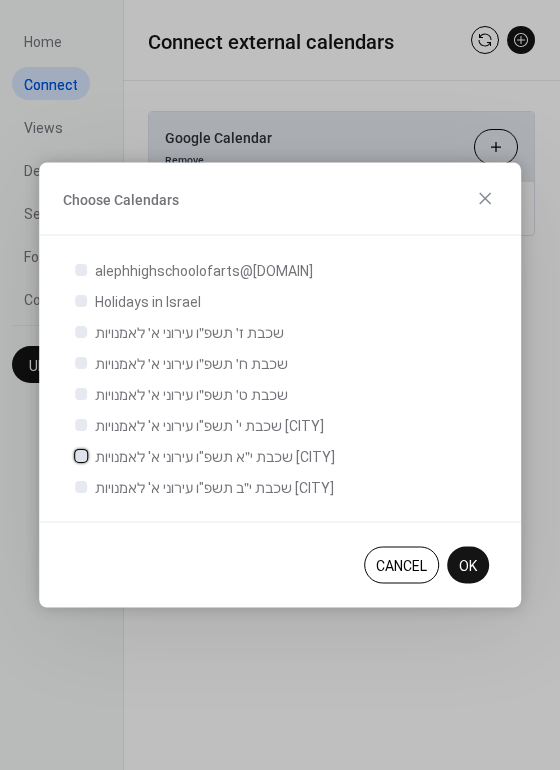 click 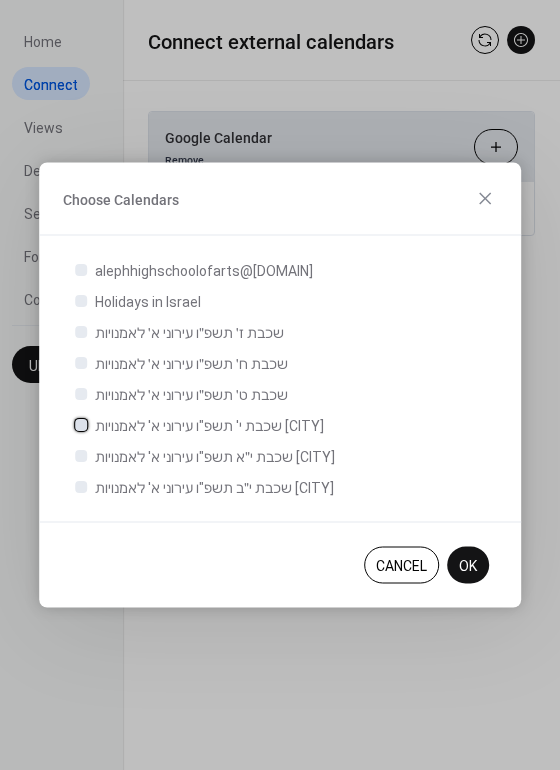 click at bounding box center (81, 424) 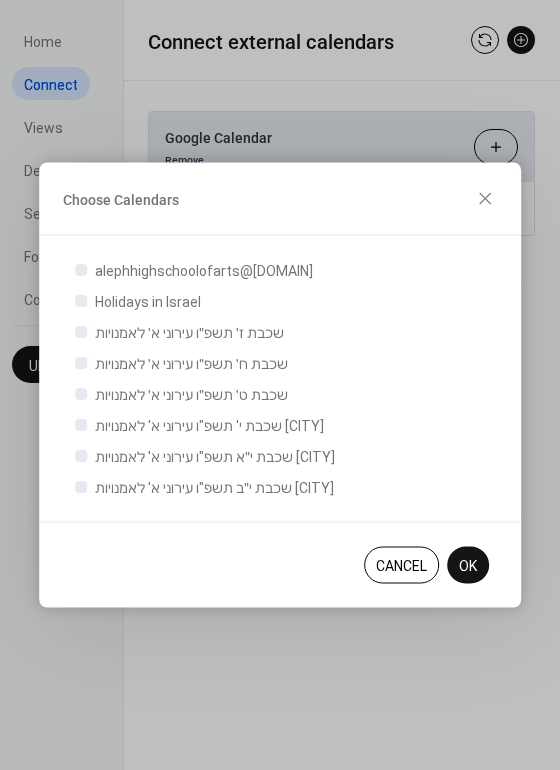 click on "OK" at bounding box center [468, 565] 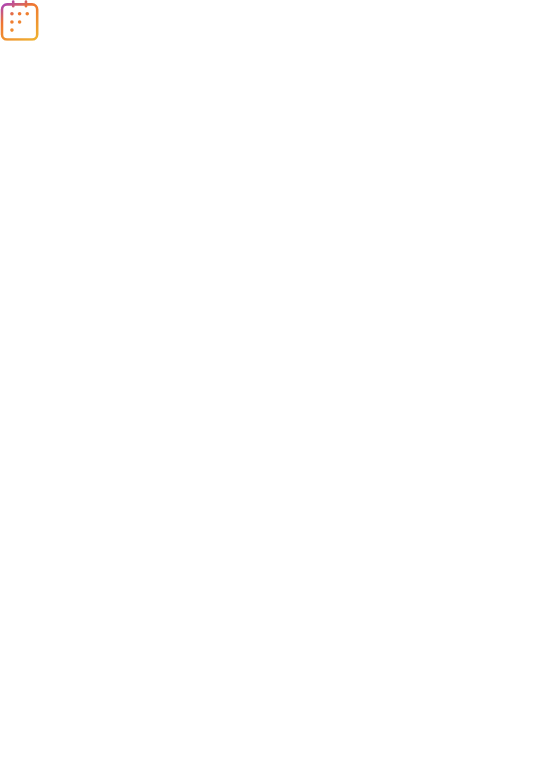 scroll, scrollTop: 0, scrollLeft: 0, axis: both 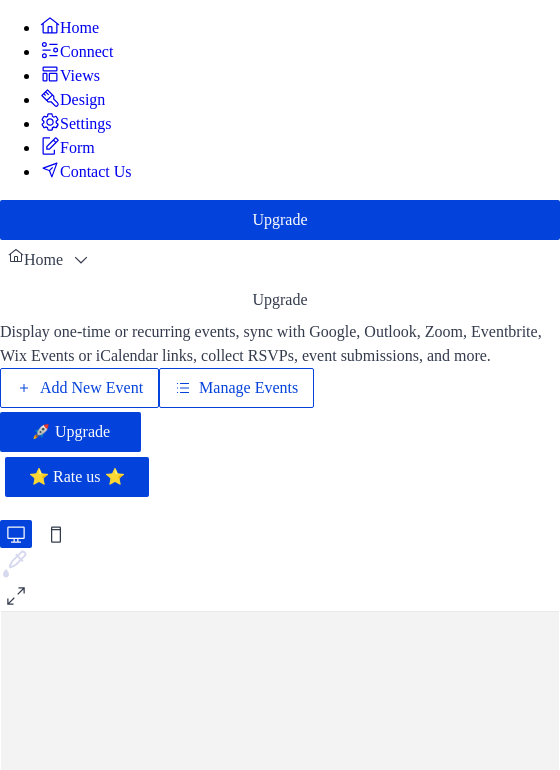 click on "Connect" at bounding box center [86, 52] 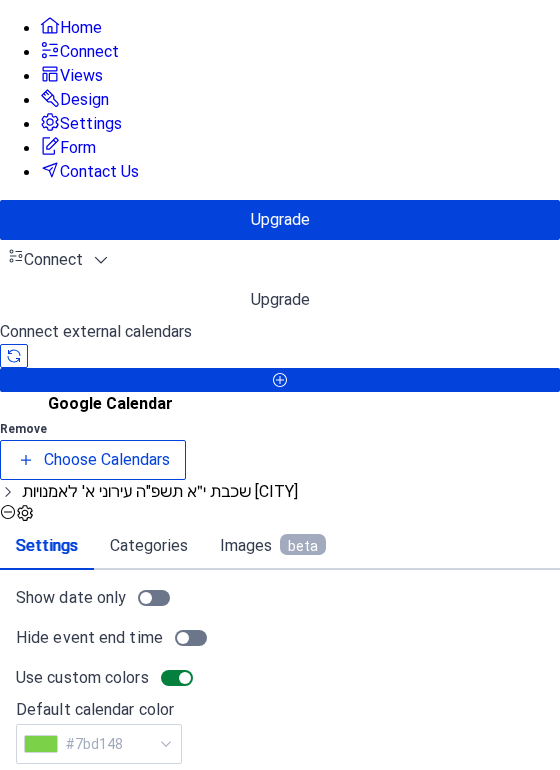 click on "Choose Calendars" at bounding box center [93, 460] 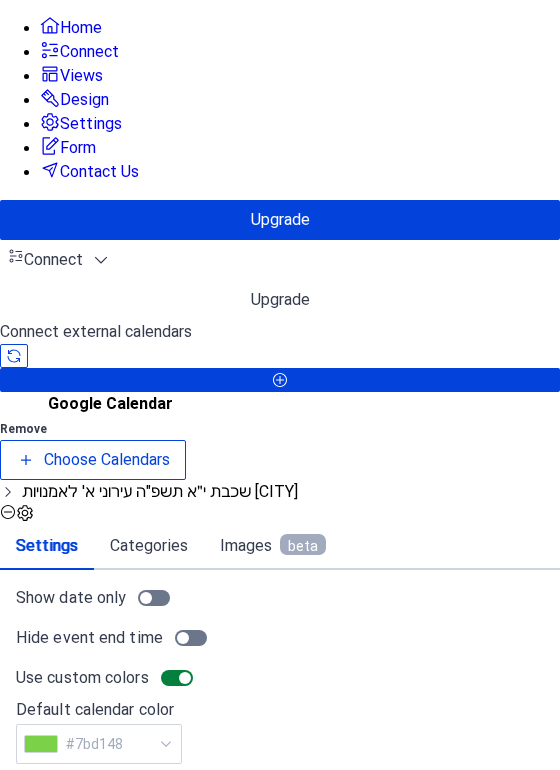 type 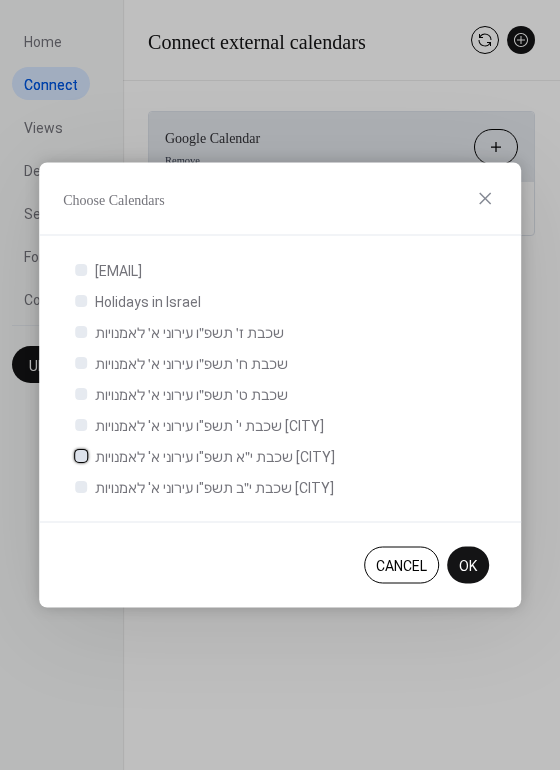 click at bounding box center [81, 455] 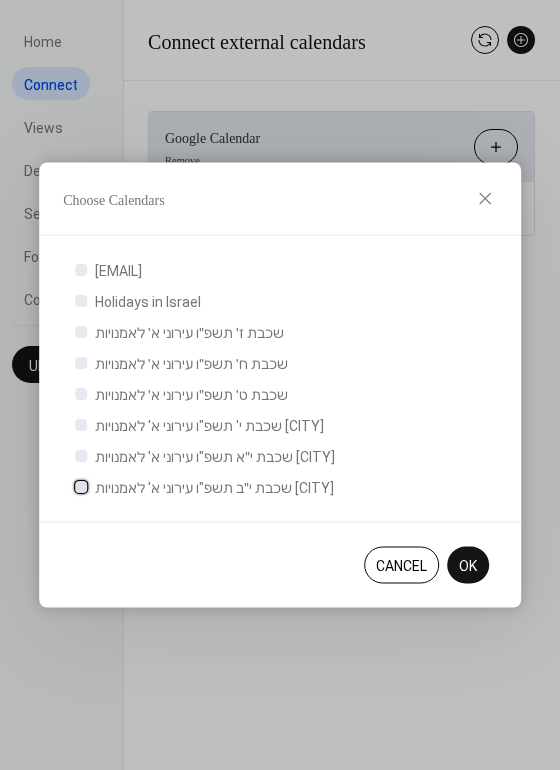 click at bounding box center [81, 486] 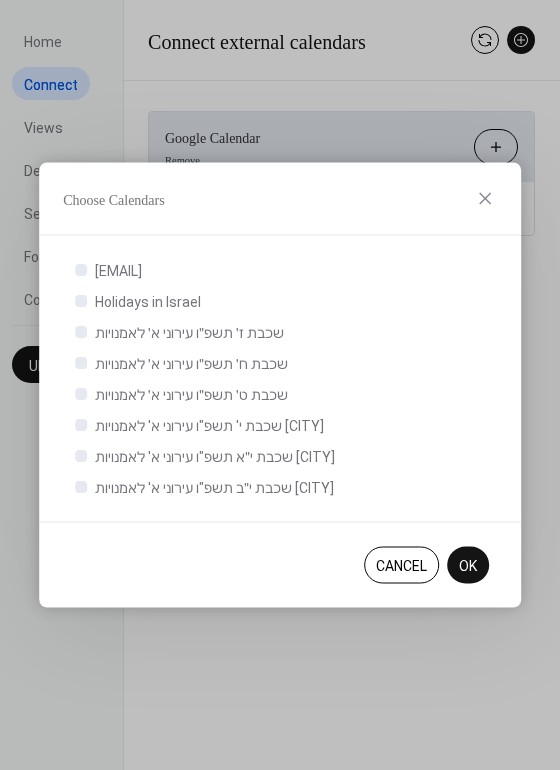 click on "OK" at bounding box center [468, 566] 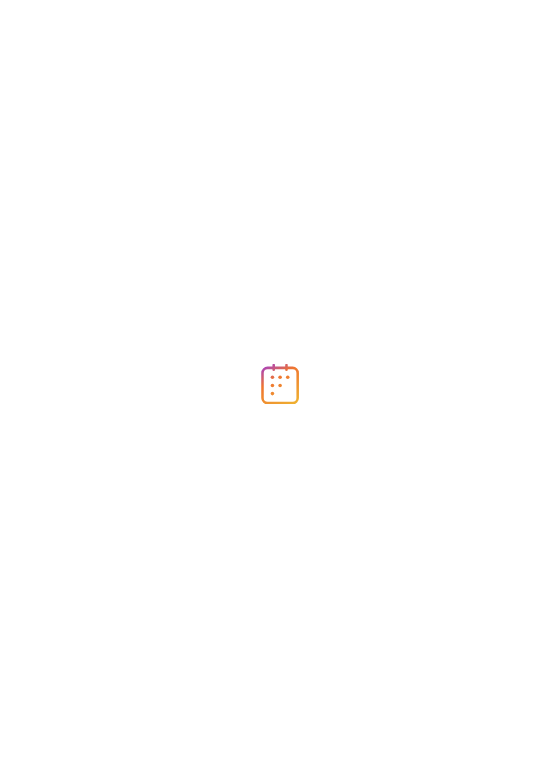 scroll, scrollTop: 0, scrollLeft: 0, axis: both 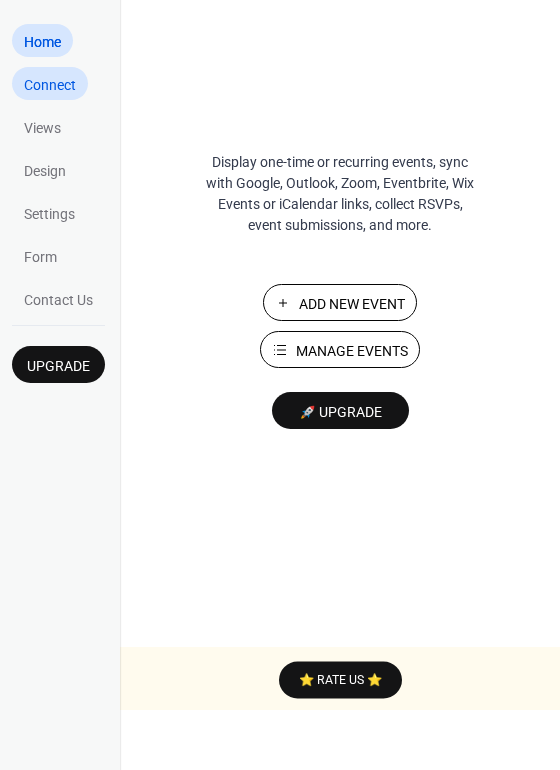 click on "Connect" at bounding box center [50, 85] 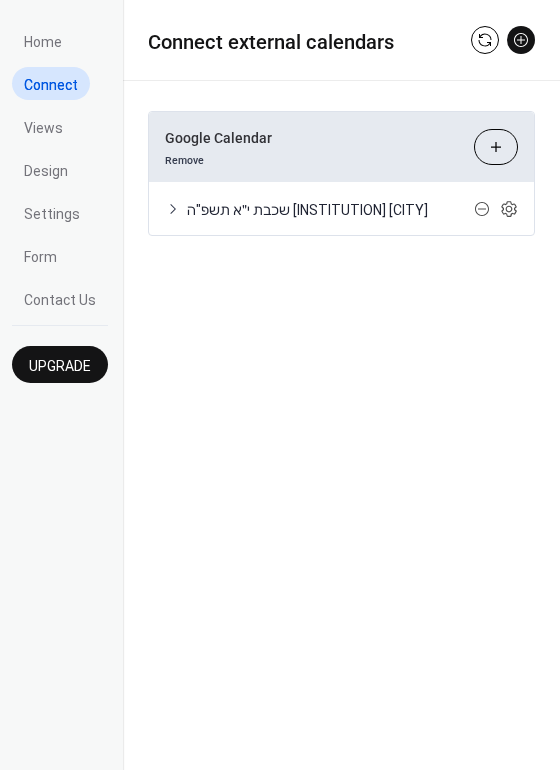 click on "Choose Calendars" at bounding box center [496, 147] 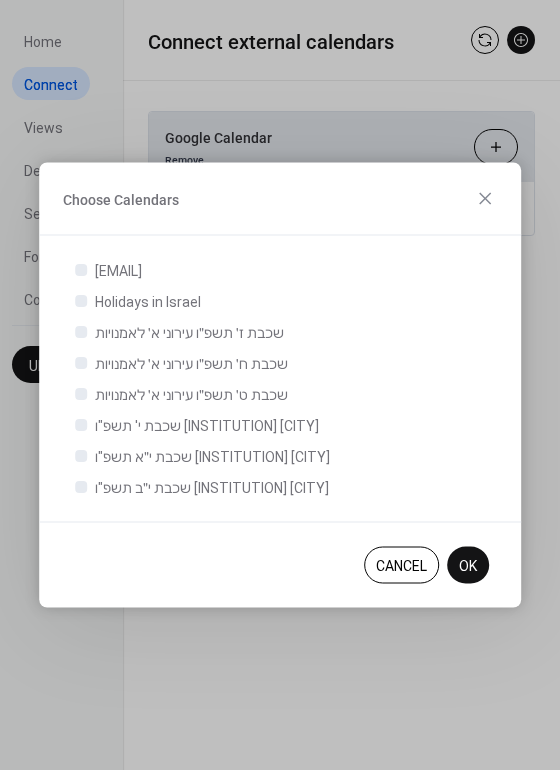 type 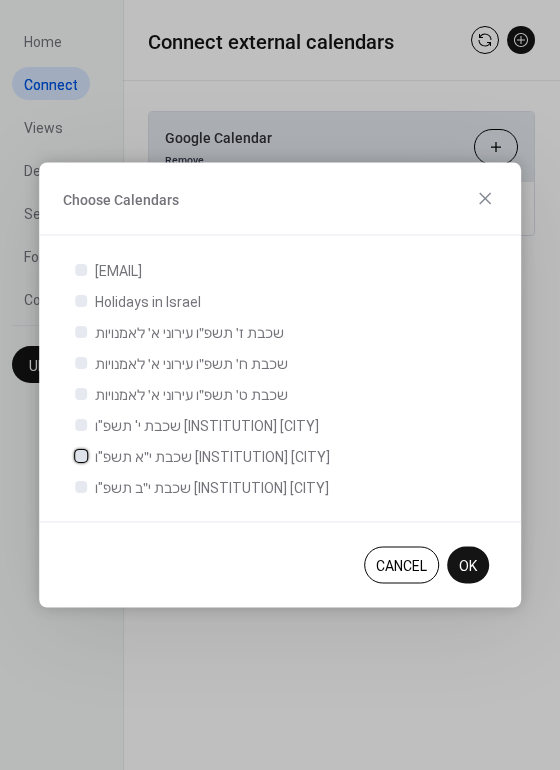 click at bounding box center (81, 455) 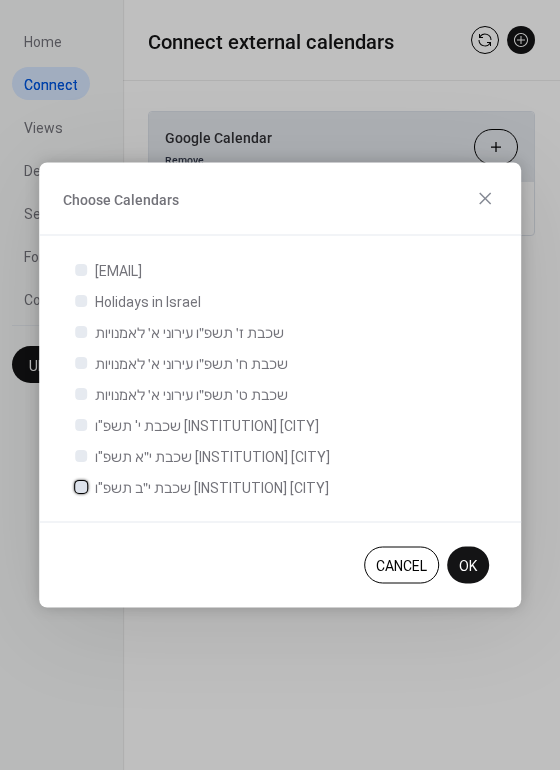 click at bounding box center (81, 486) 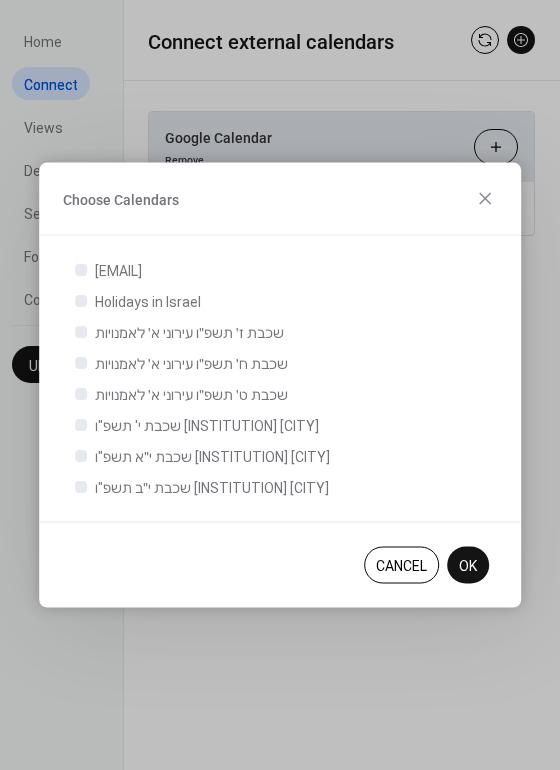 click on "OK" at bounding box center (468, 566) 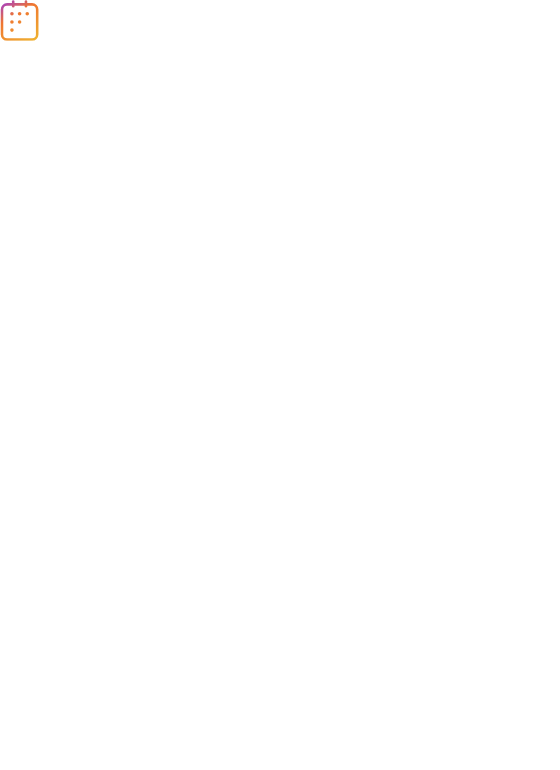 scroll, scrollTop: 0, scrollLeft: 0, axis: both 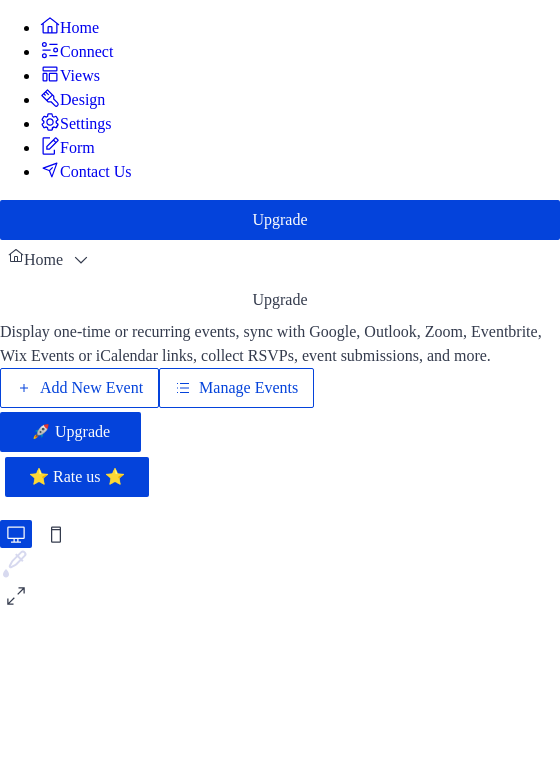 click on "Connect" at bounding box center [86, 52] 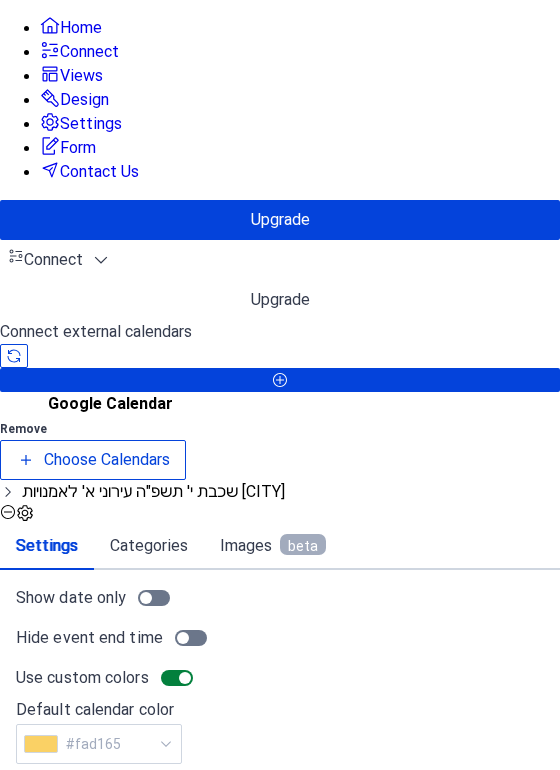click on "Choose Calendars" at bounding box center [93, 460] 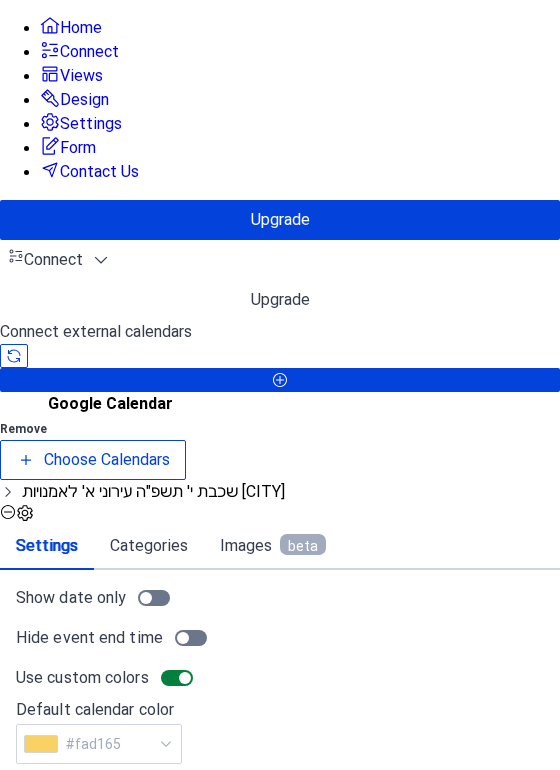 type 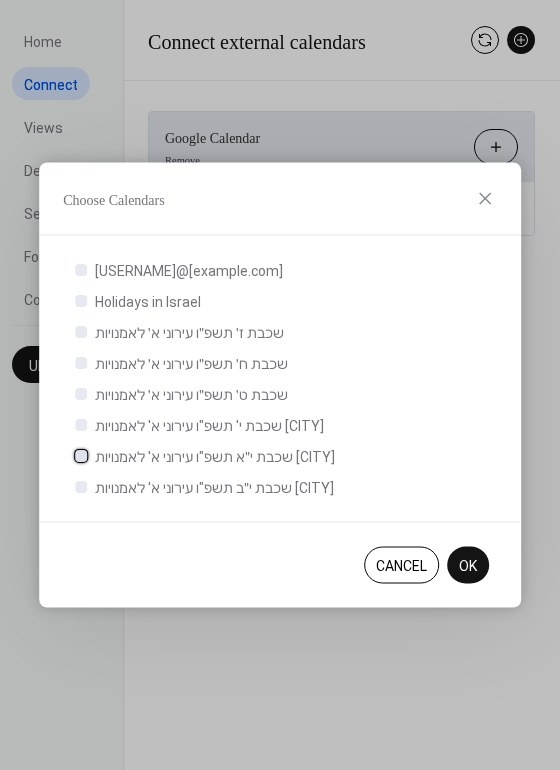 click 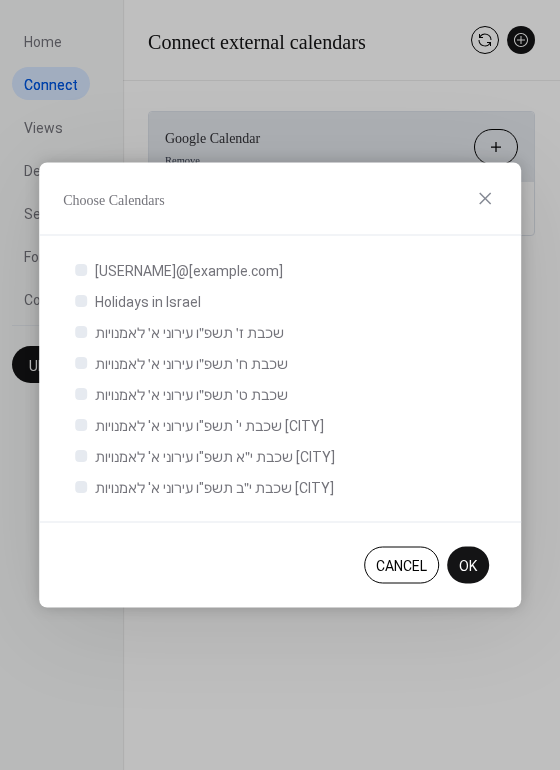 click on "OK" at bounding box center [468, 566] 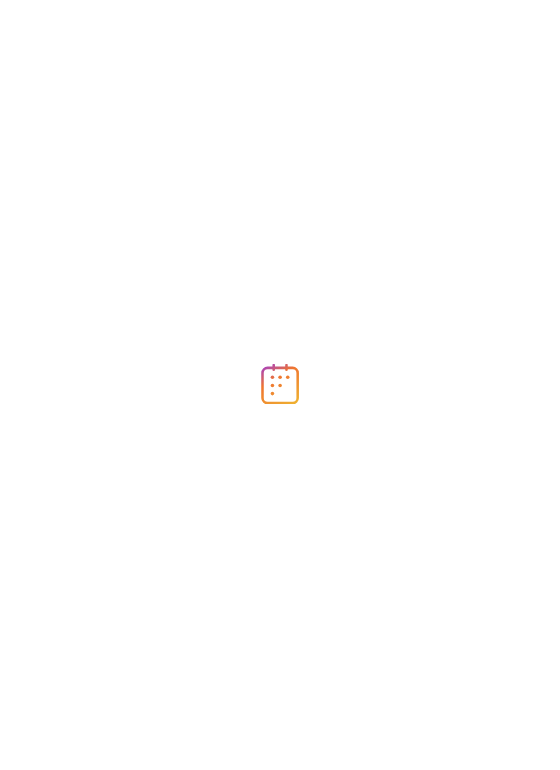 scroll, scrollTop: 0, scrollLeft: 0, axis: both 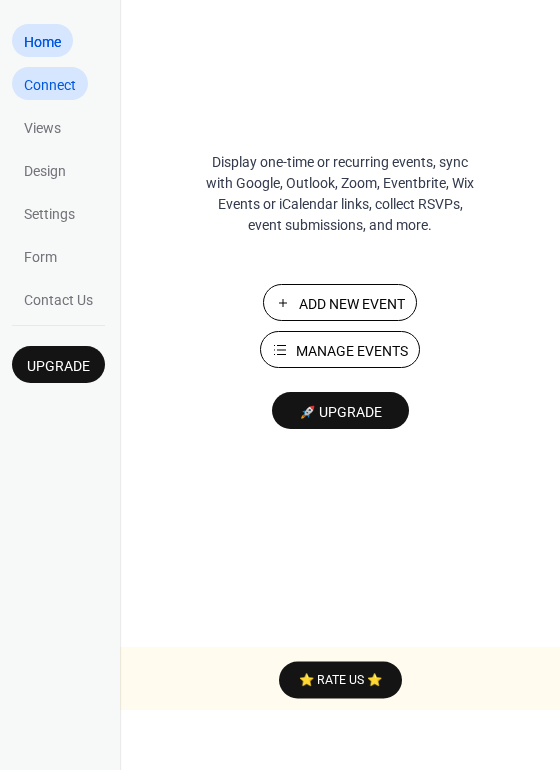 click on "Connect" at bounding box center [50, 85] 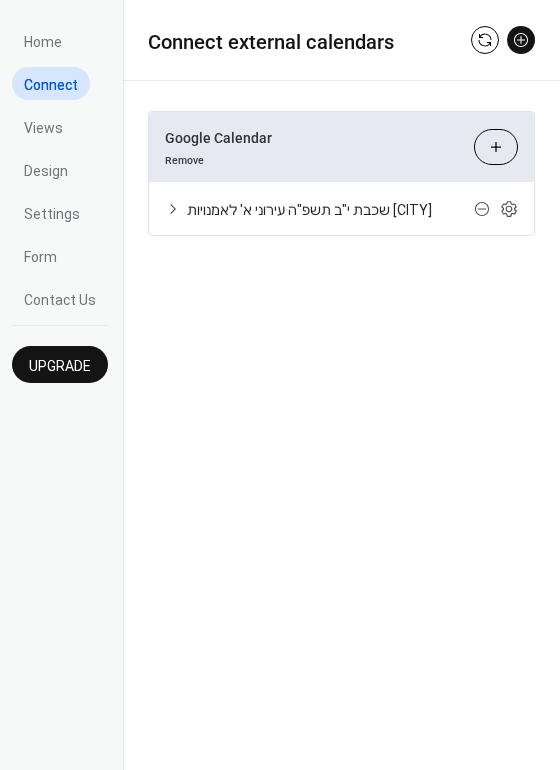 click on "Choose Calendars" at bounding box center (496, 147) 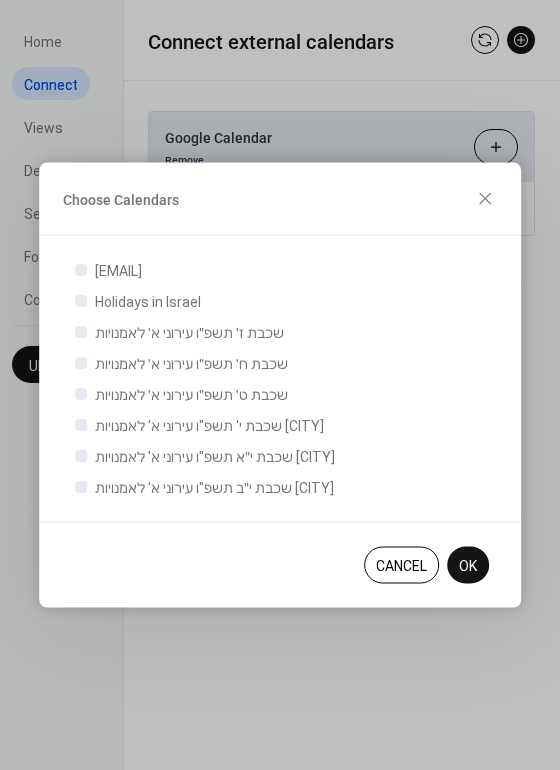 type 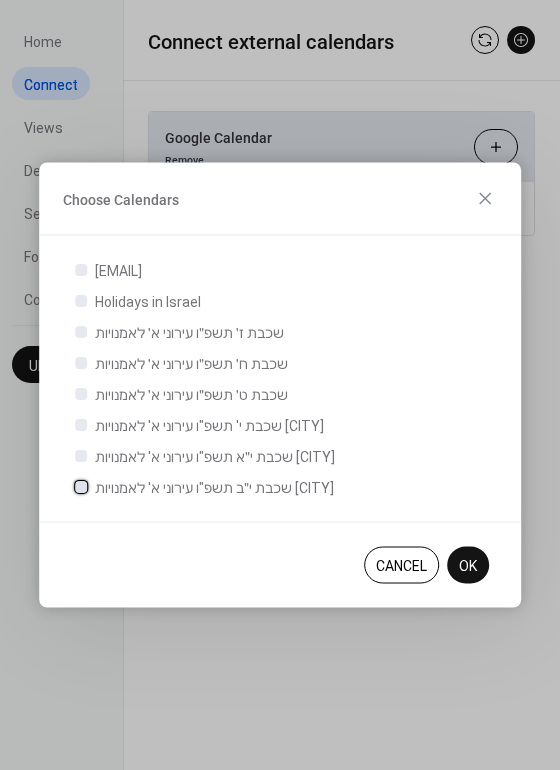 click at bounding box center (81, 486) 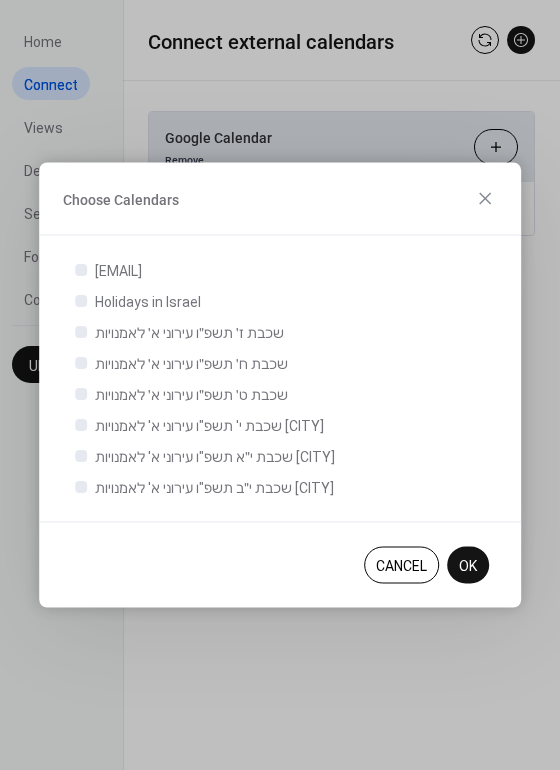 click on "OK" at bounding box center (468, 566) 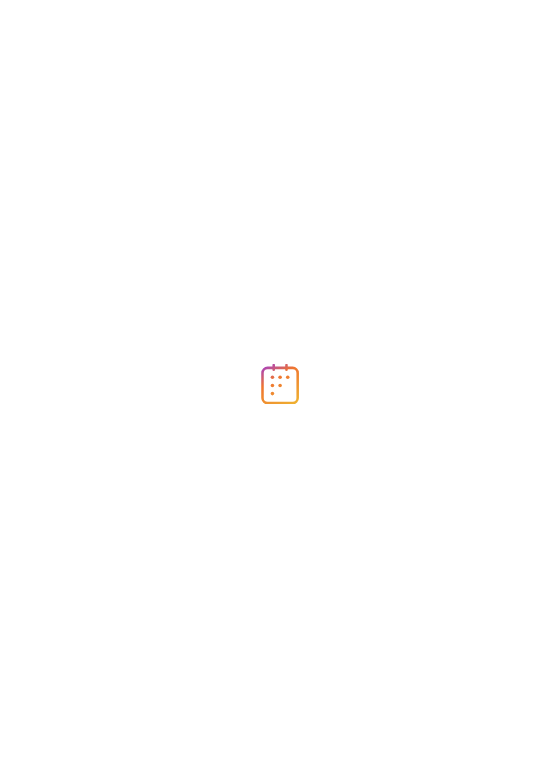 scroll, scrollTop: 0, scrollLeft: 0, axis: both 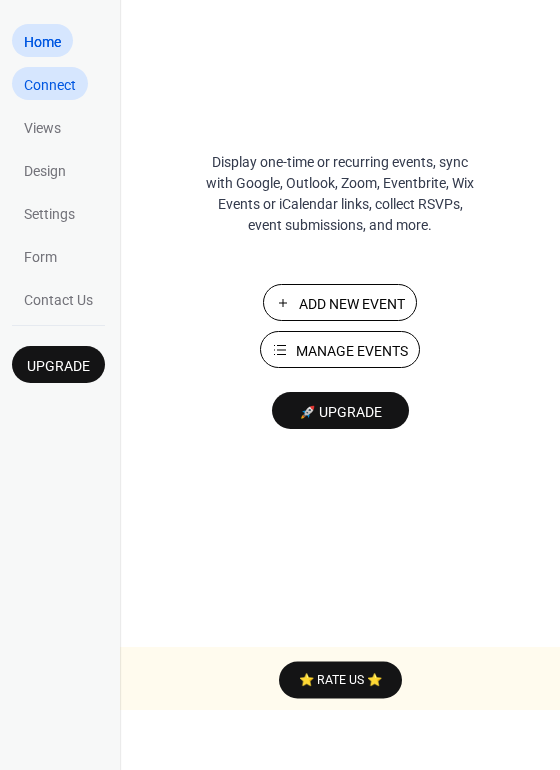 click on "Connect" at bounding box center (51, 85) 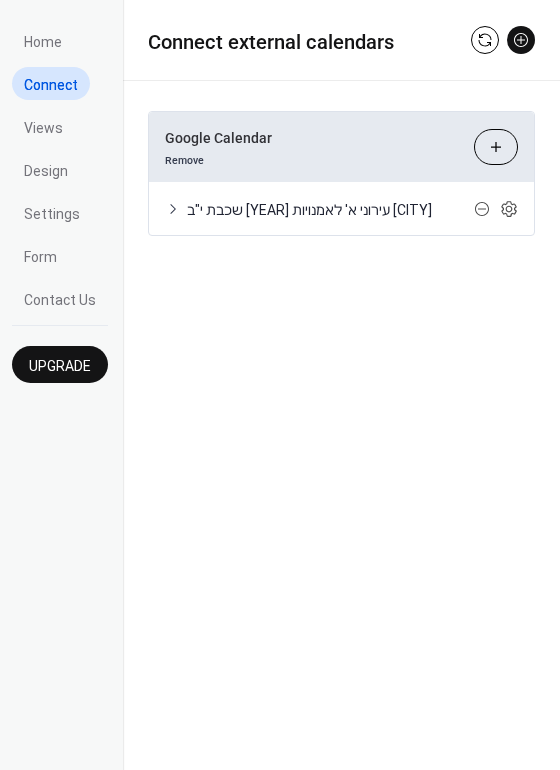 click on "Choose Calendars" at bounding box center [496, 147] 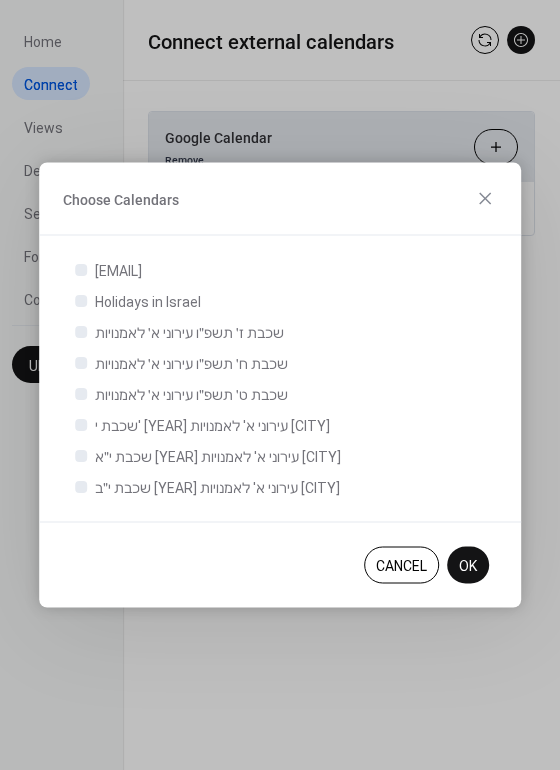 type 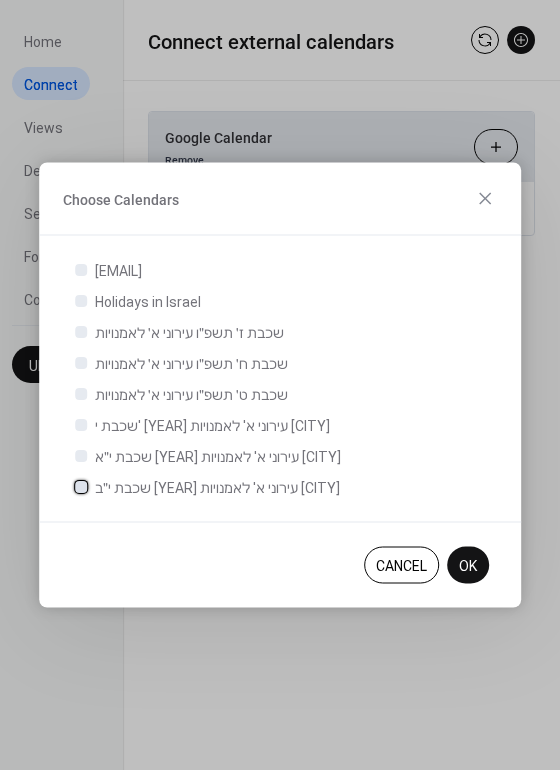 click at bounding box center [81, 486] 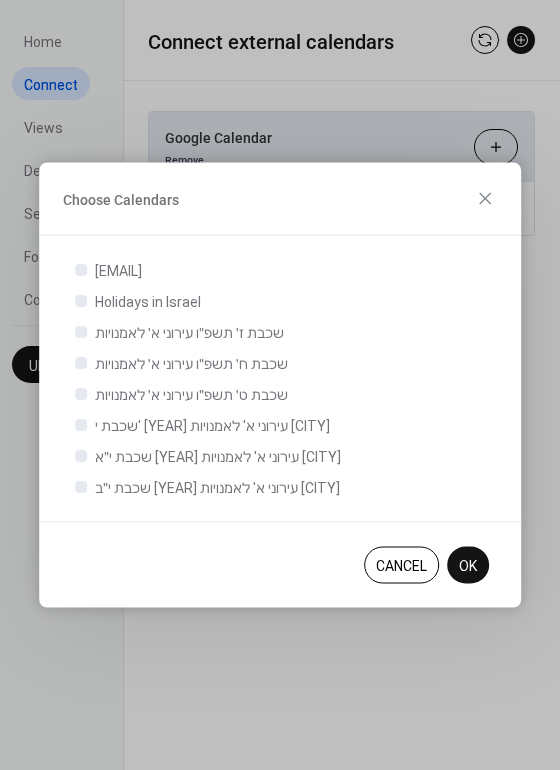 click on "OK" at bounding box center (468, 566) 